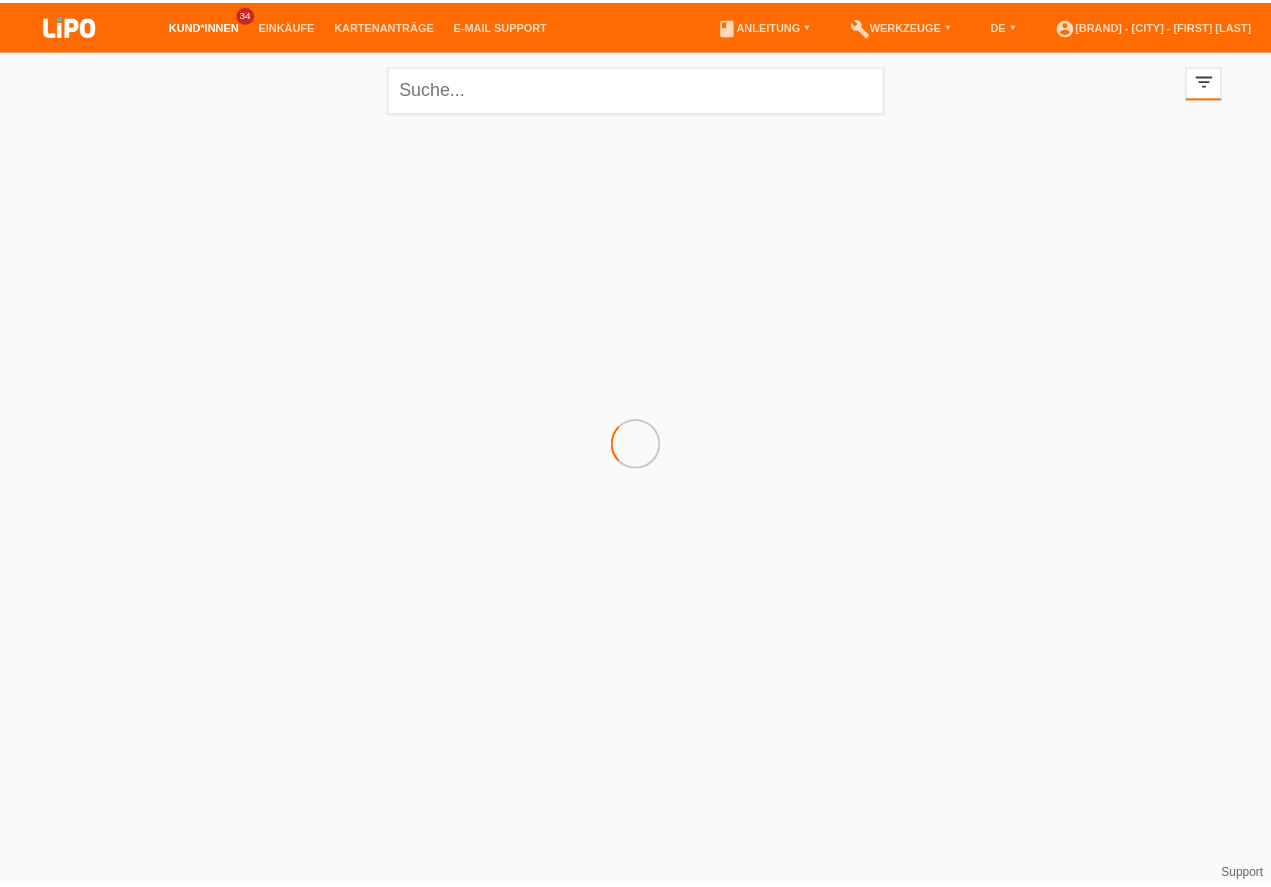 scroll, scrollTop: 0, scrollLeft: 0, axis: both 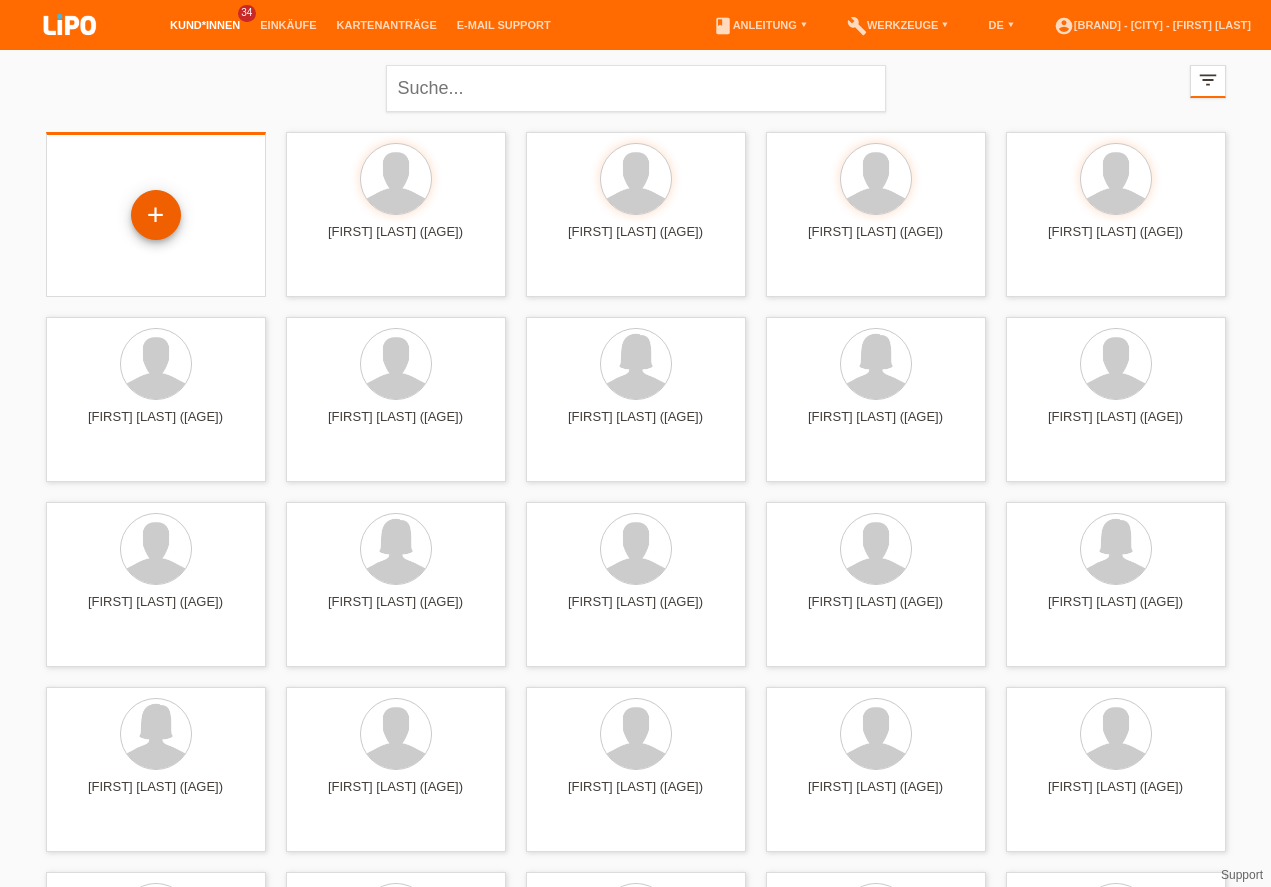 click on "+" at bounding box center [156, 215] 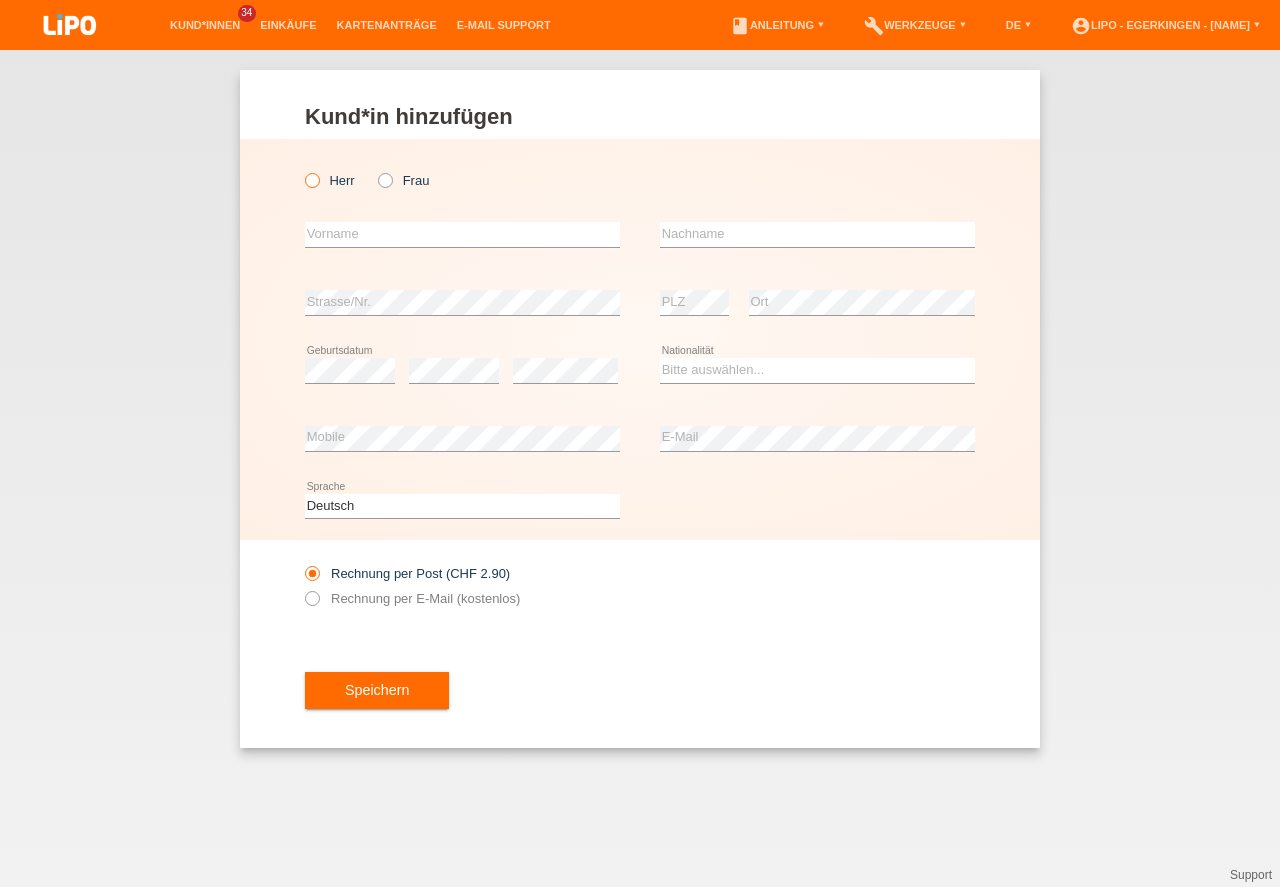 scroll, scrollTop: 0, scrollLeft: 0, axis: both 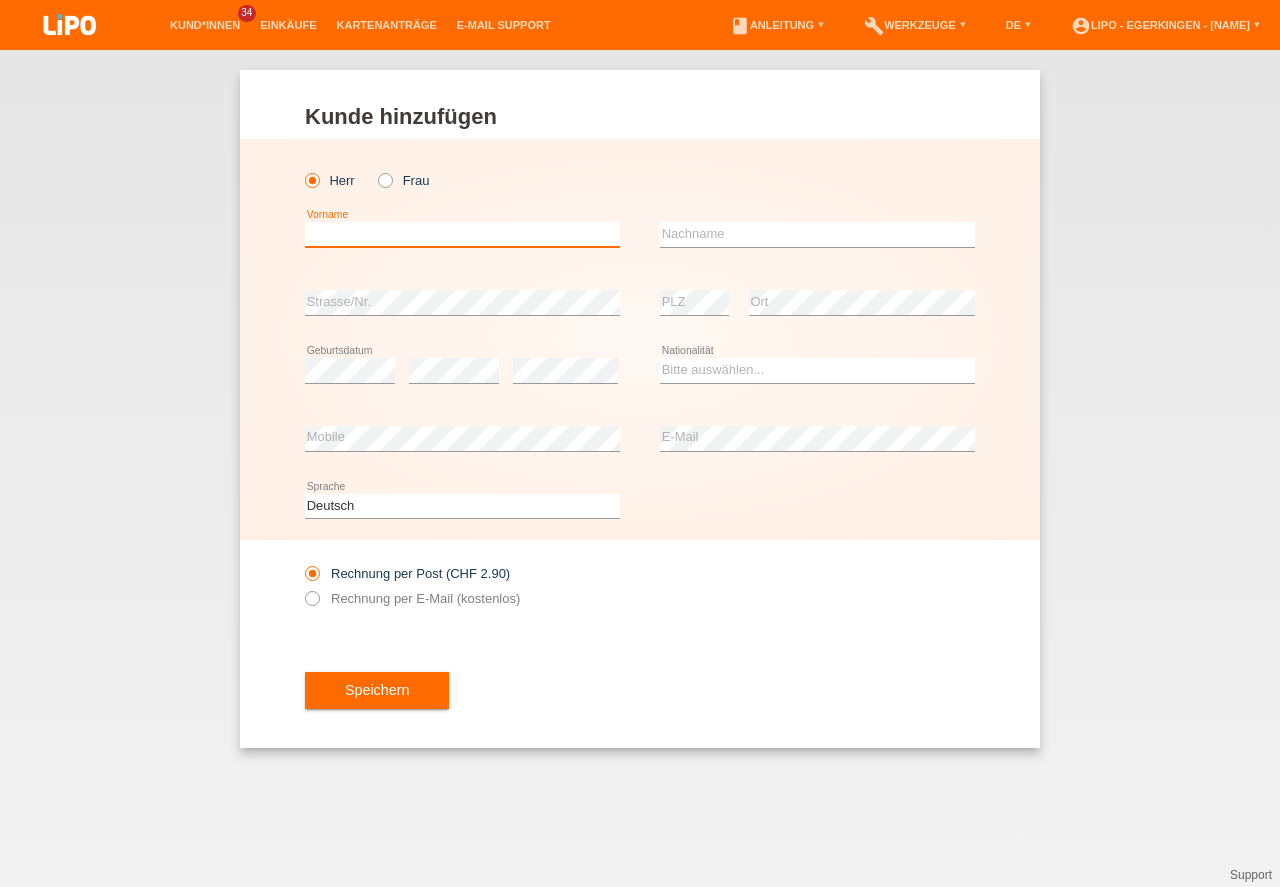 click at bounding box center (462, 234) 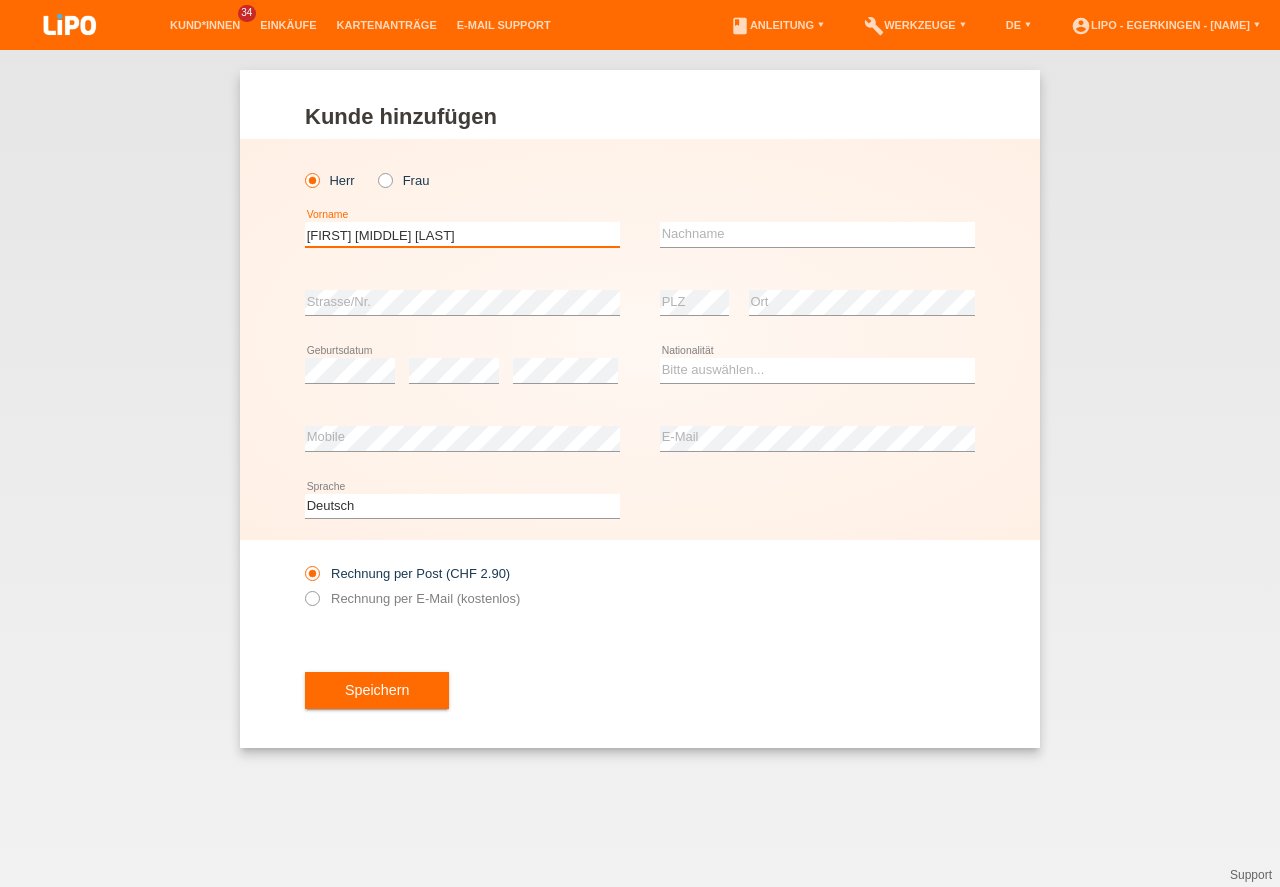 type on "[FIRST] [LAST]" 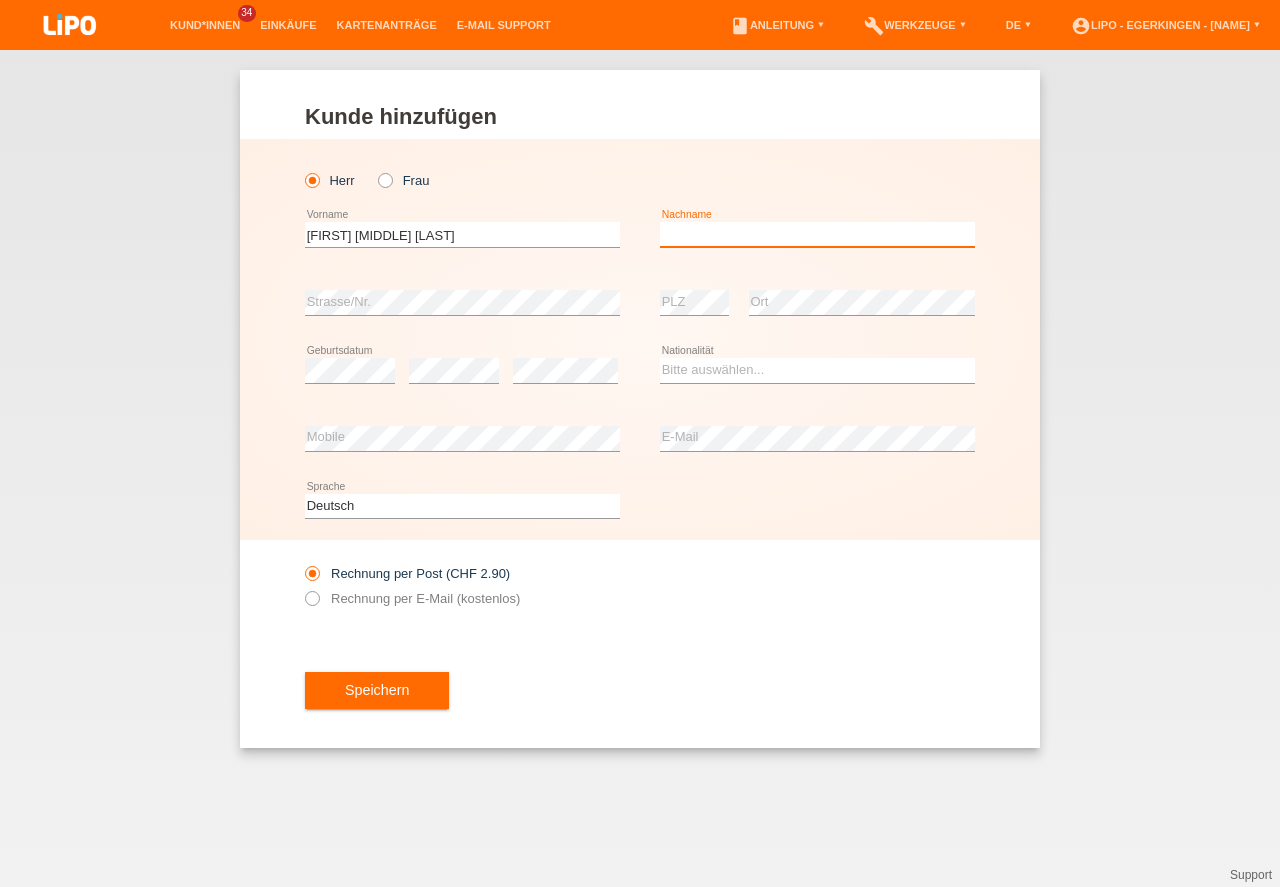 click at bounding box center [817, 234] 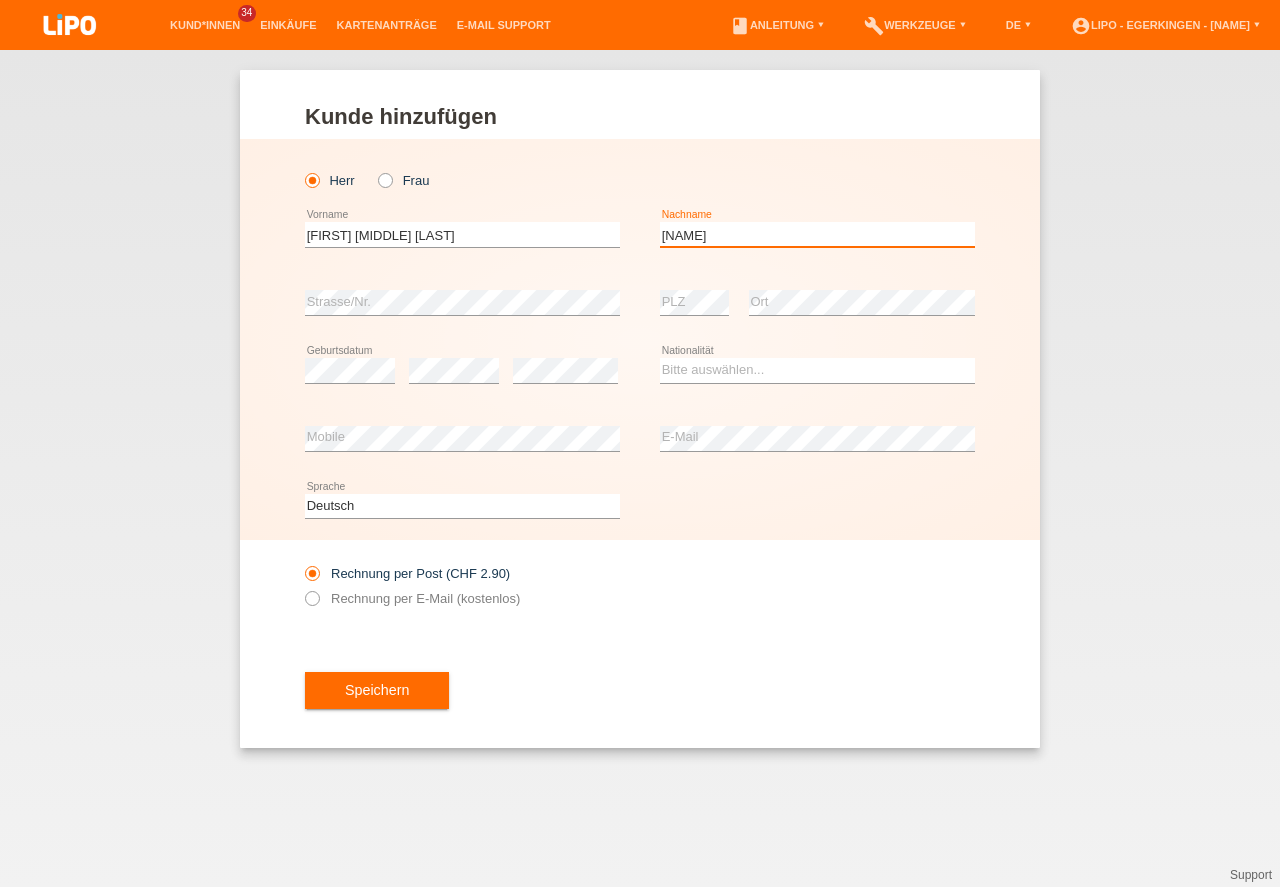 type on "[LAST]" 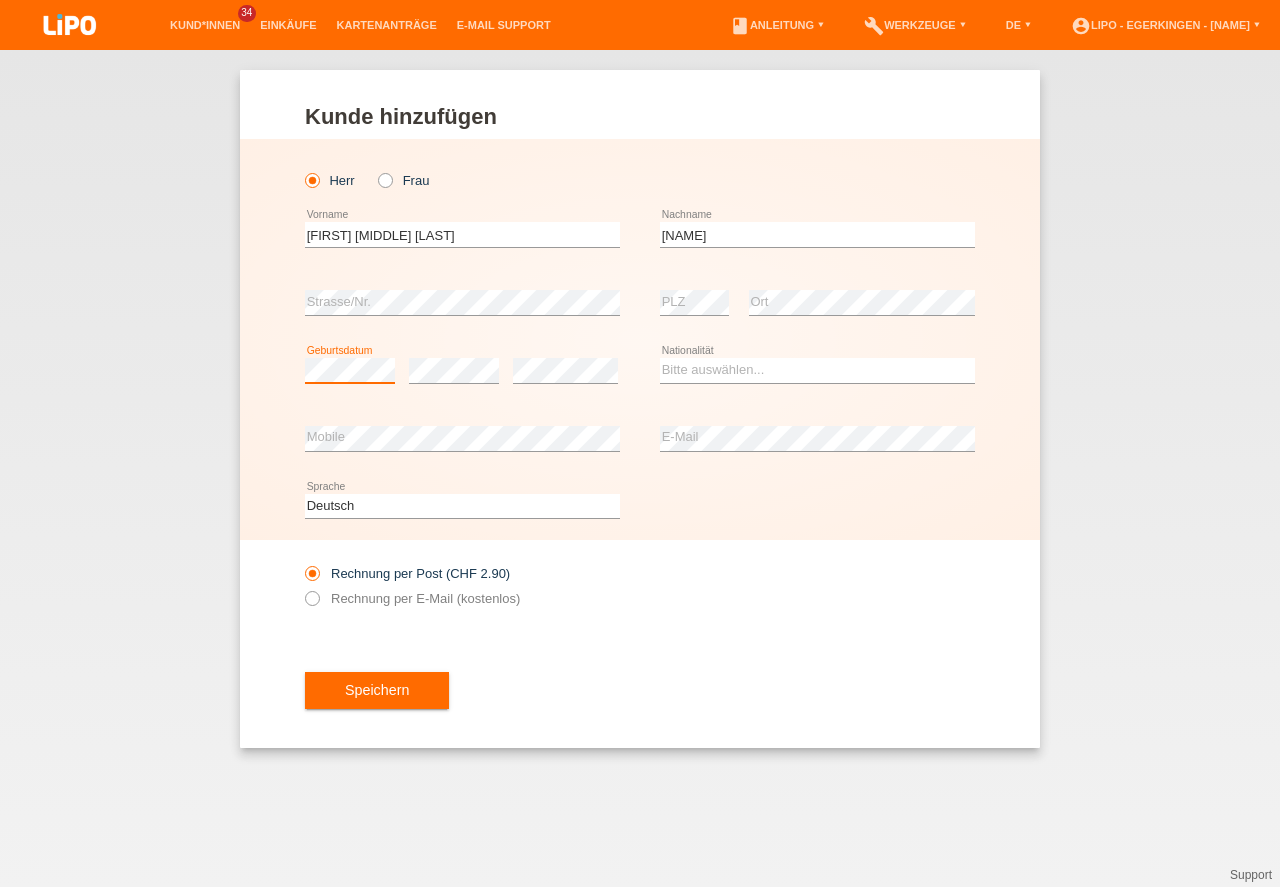 scroll, scrollTop: 0, scrollLeft: 0, axis: both 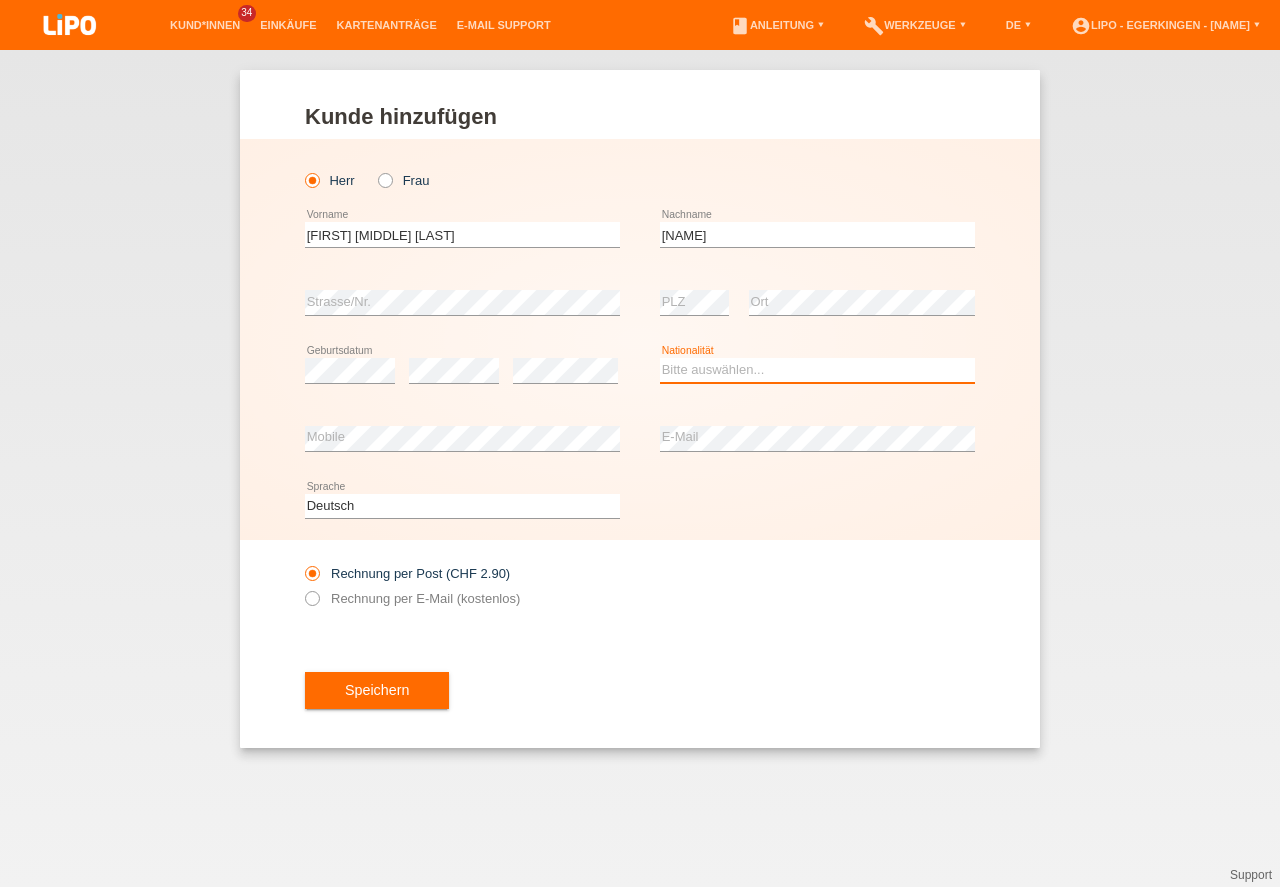 click on "Bitte auswählen...
Schweiz
Deutschland
Liechtenstein
Österreich
------------
Afghanistan
Ägypten
Åland
Albanien
Algerien" at bounding box center (817, 370) 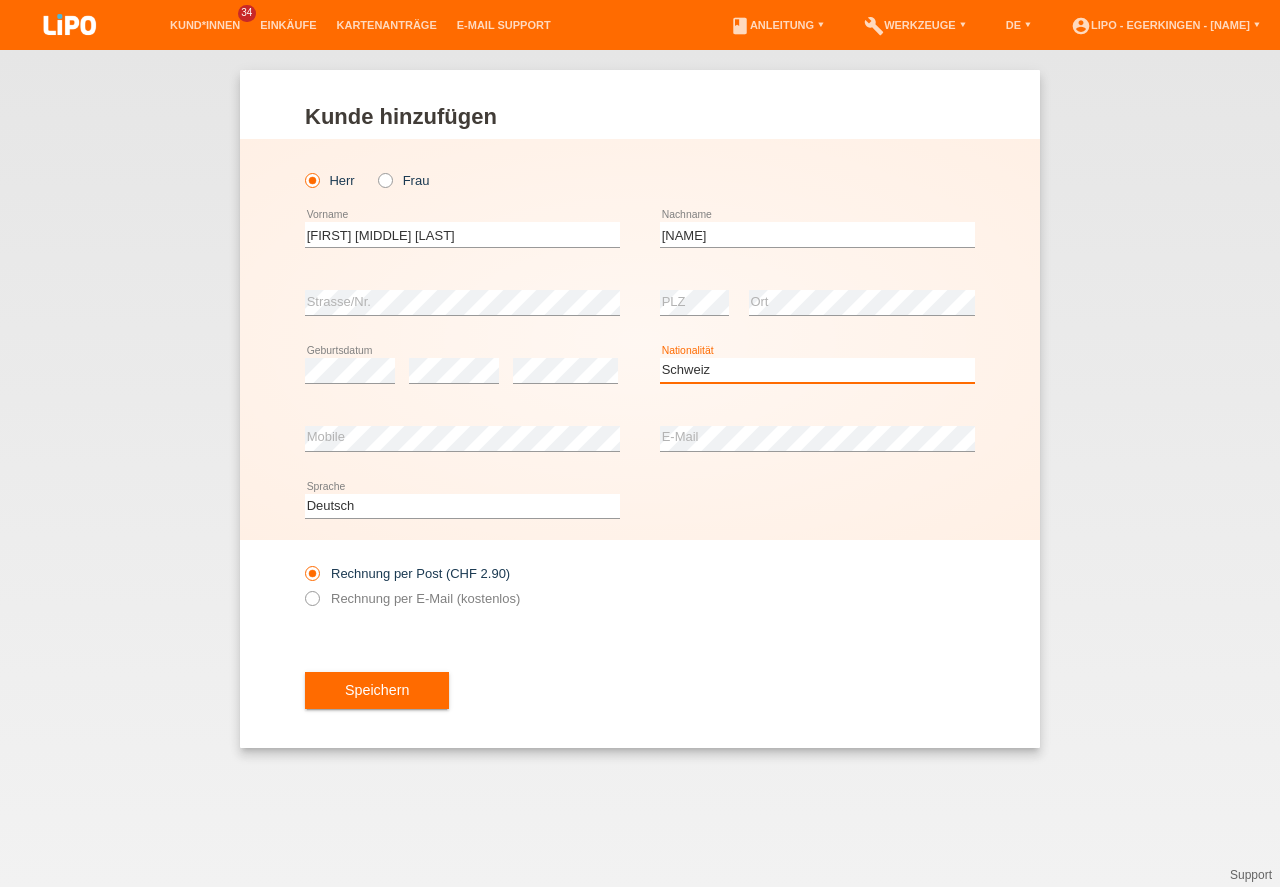 click on "Schweiz" at bounding box center [0, 0] 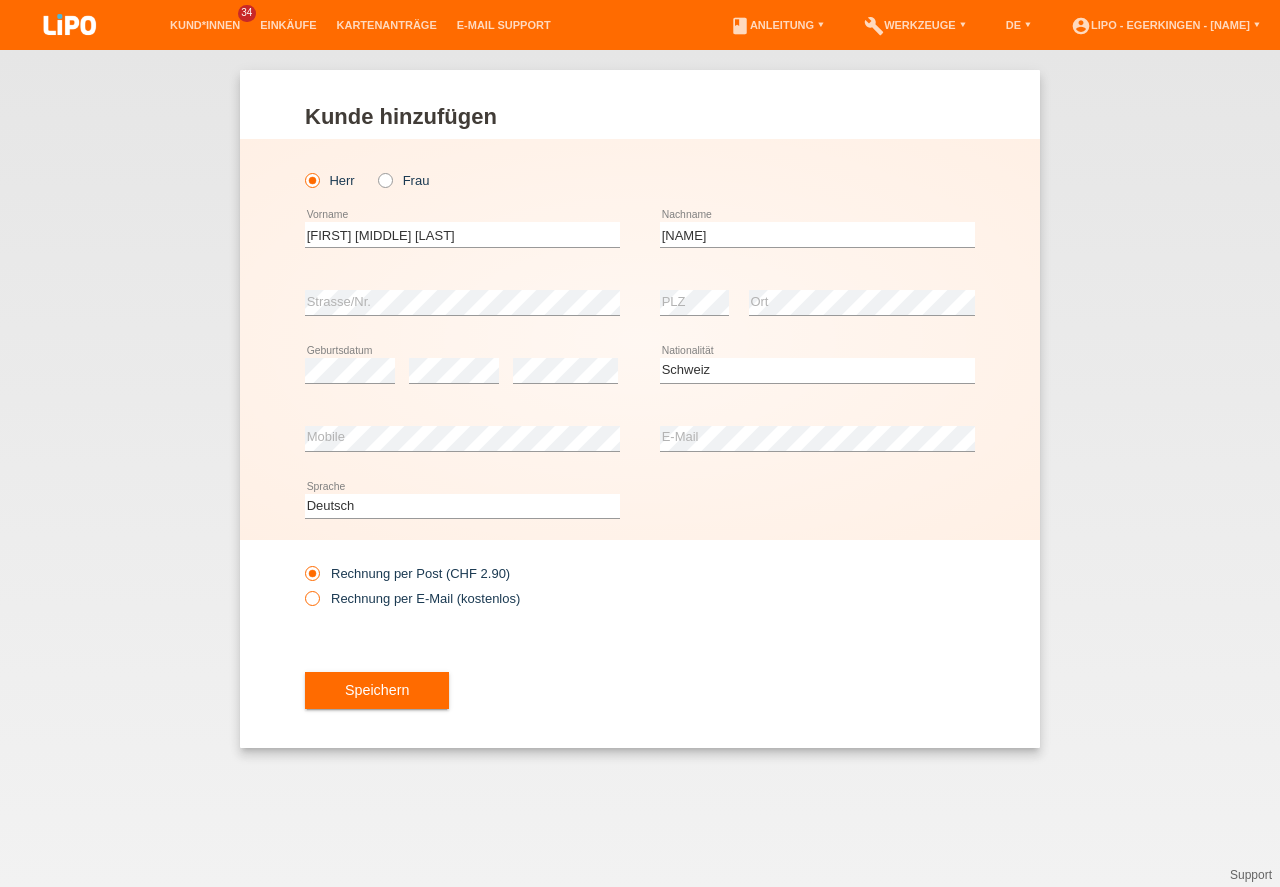 click at bounding box center (302, 588) 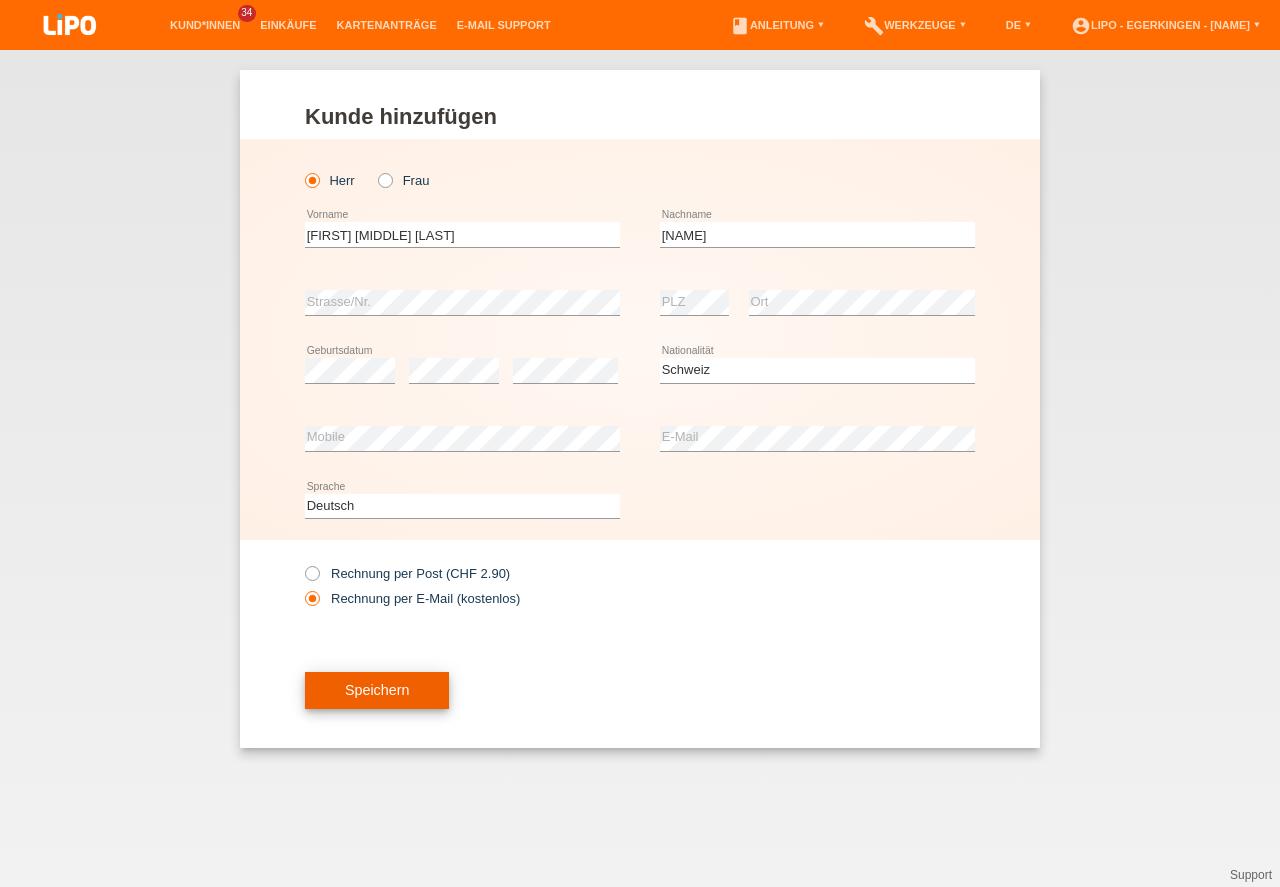 click on "Speichern" at bounding box center [377, 691] 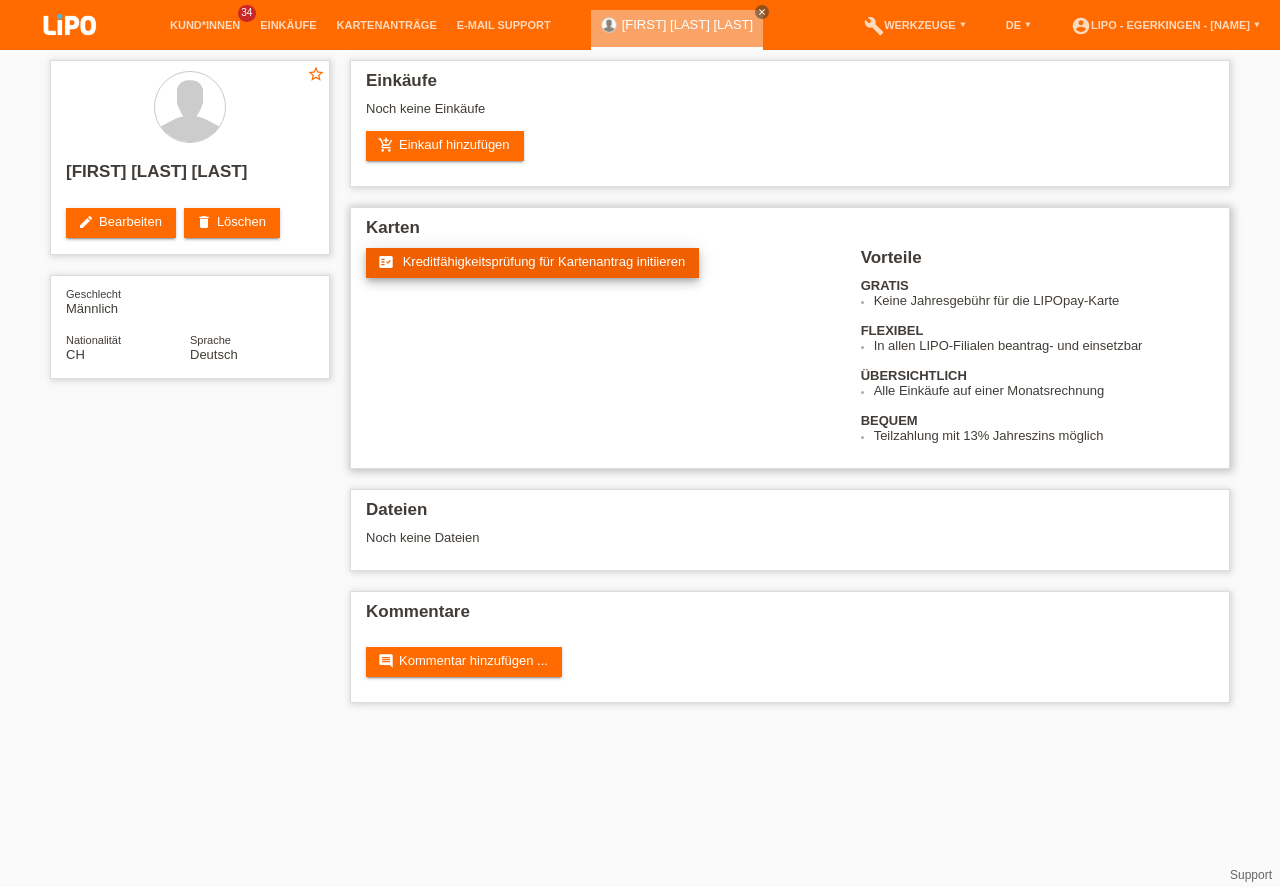 scroll, scrollTop: 0, scrollLeft: 0, axis: both 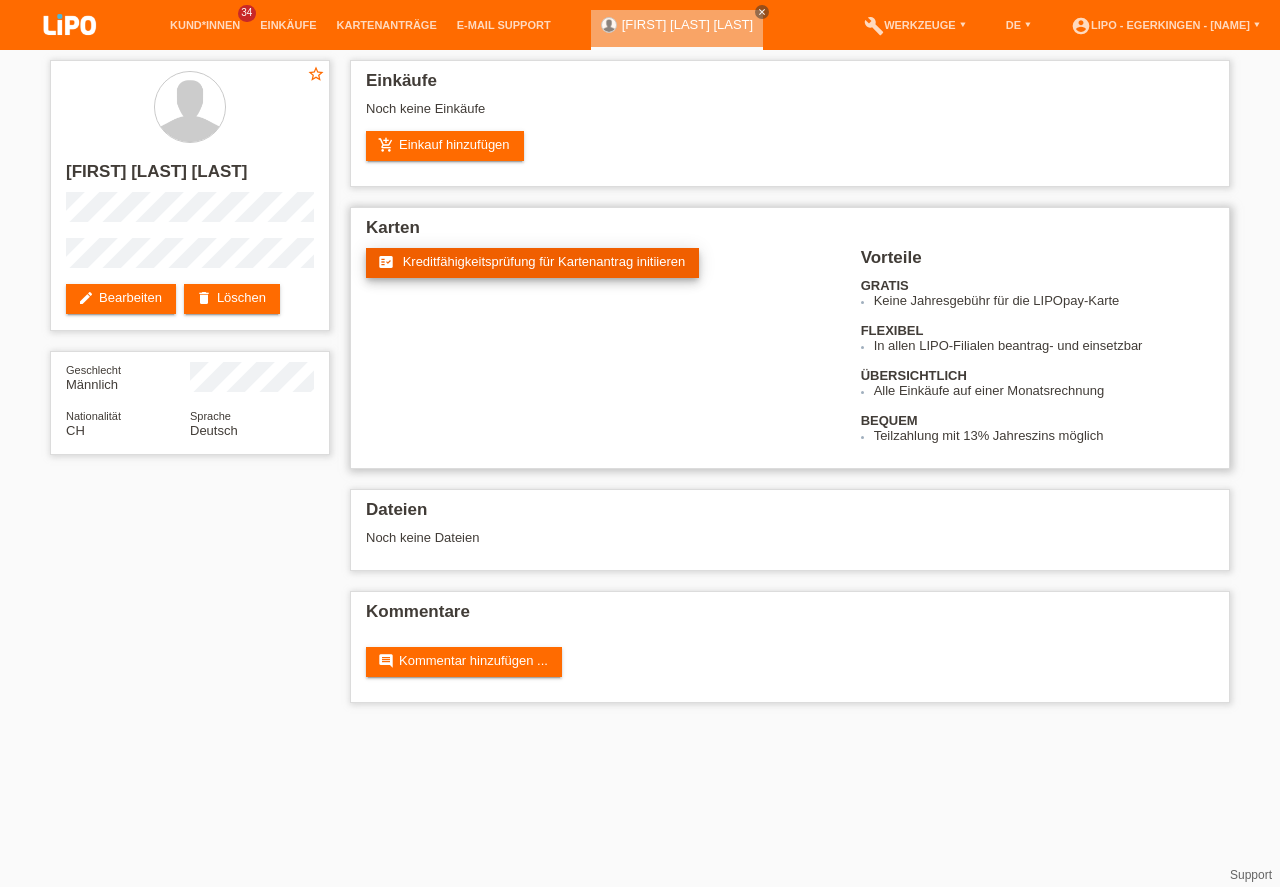 click on "Kreditfähigkeitsprüfung für Kartenantrag initiieren" at bounding box center [544, 261] 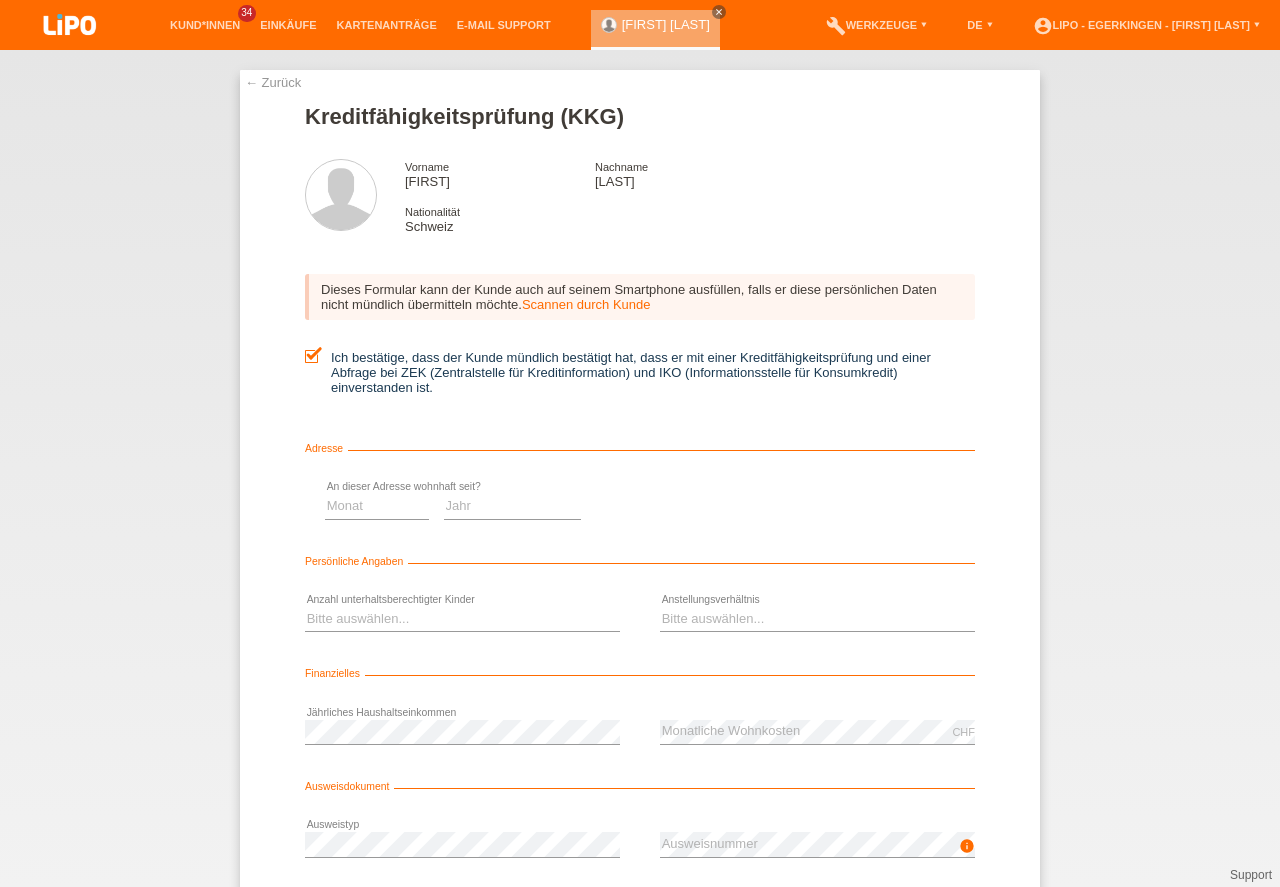 scroll, scrollTop: 0, scrollLeft: 0, axis: both 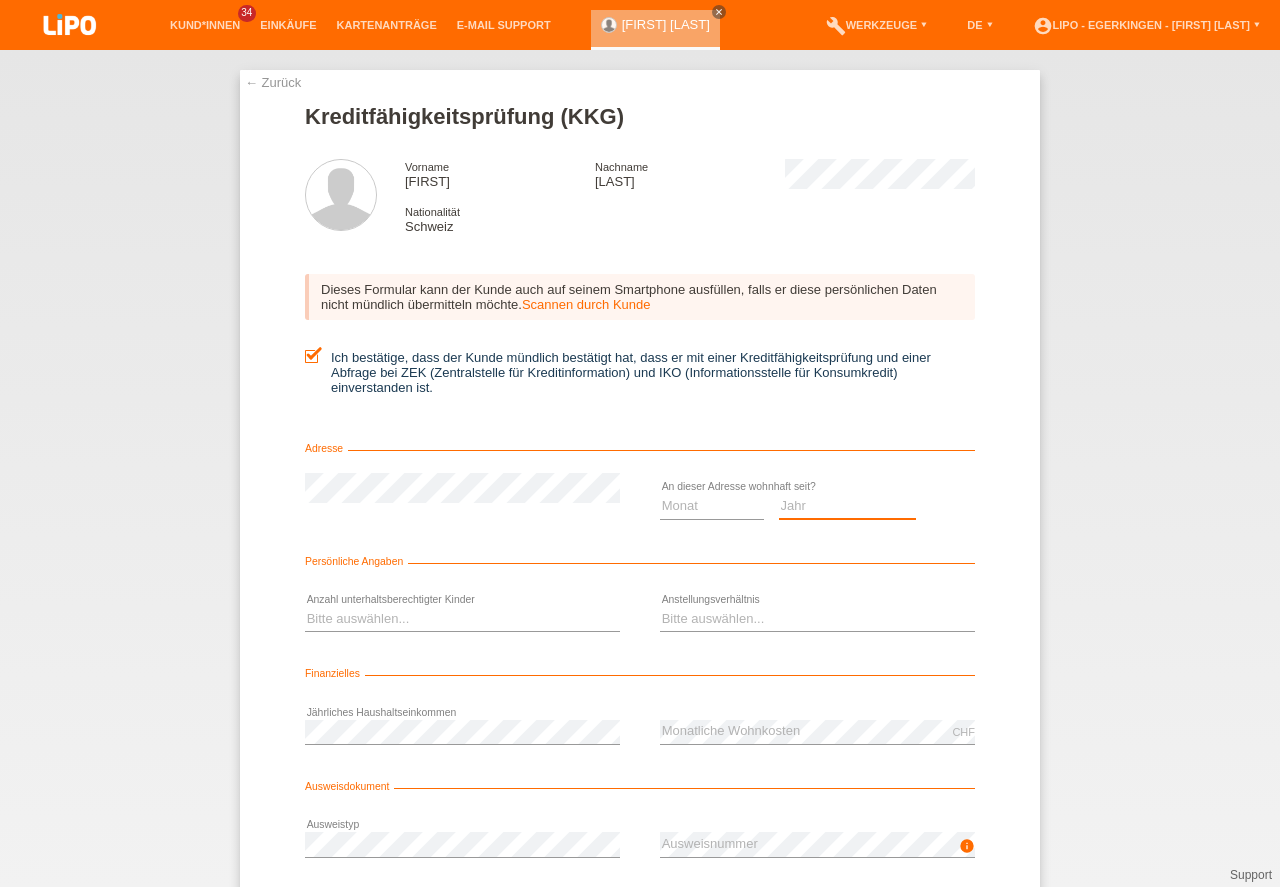 click on "Jahr
2025
2024
2023
2022
2021
2020
2019
2018
2017
2016 2015 2014 2013 2012 2011 2010 2009 2008 2007 2006 2005 2004 2003" at bounding box center [848, 506] 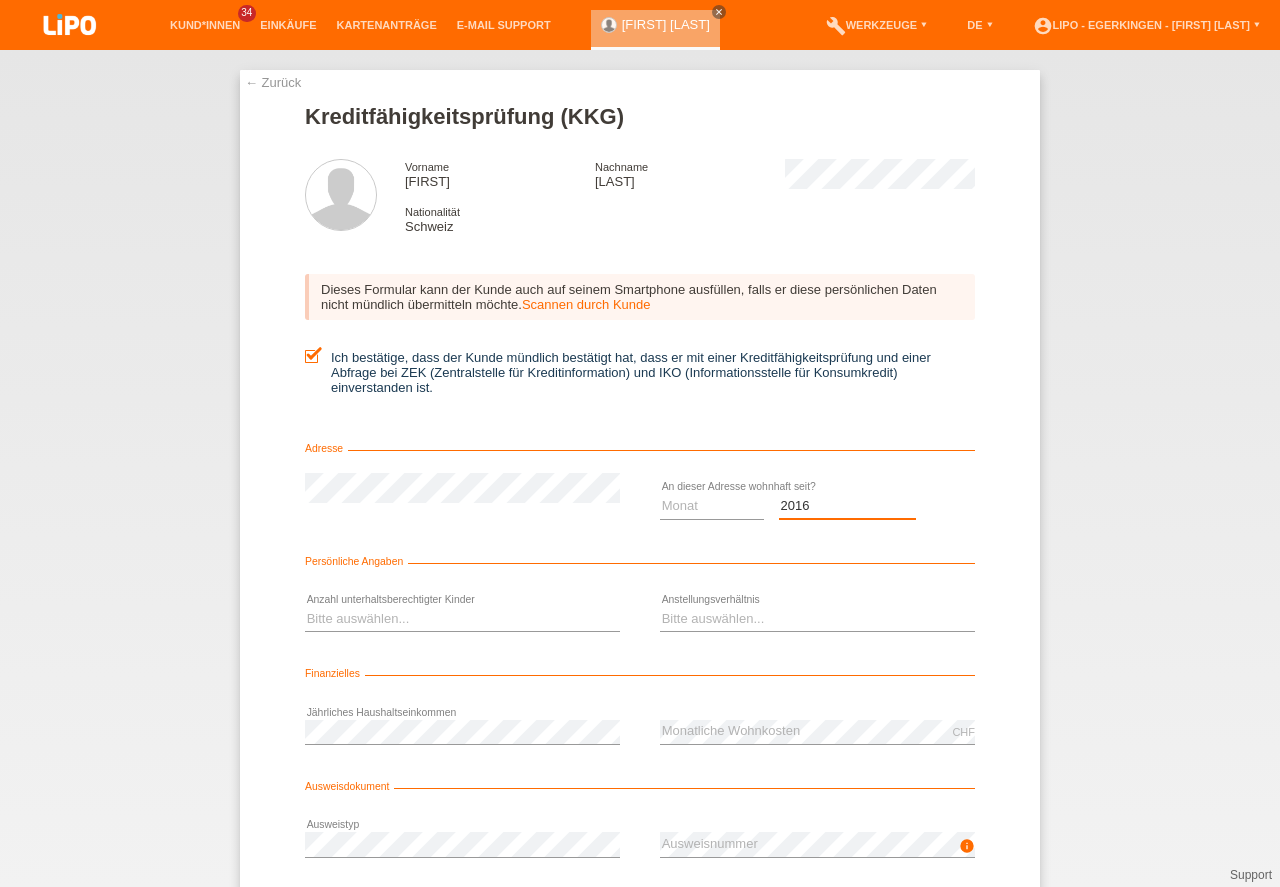 click on "2016" at bounding box center (0, 0) 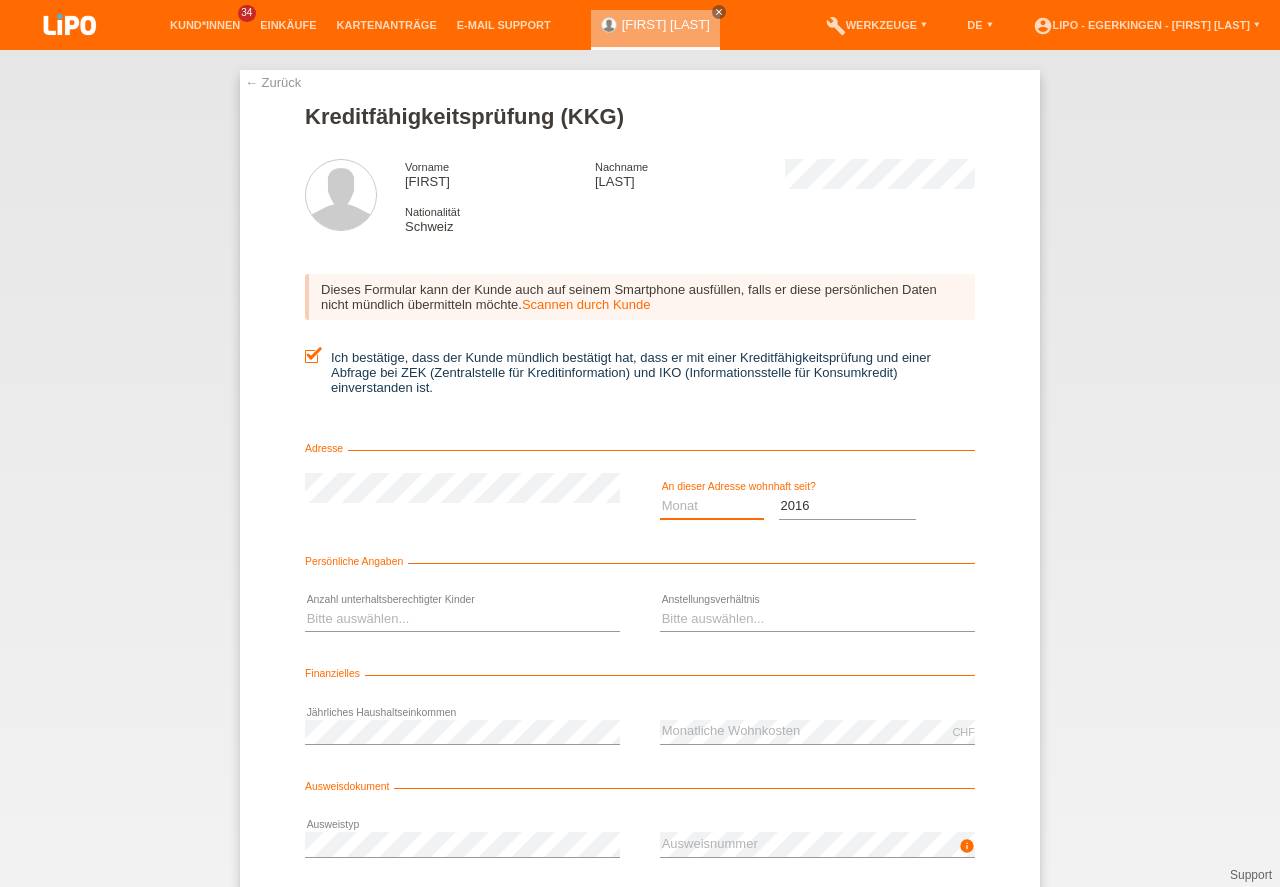 click on "Monat
01
02
03
04
05
06
07
08
09
10" at bounding box center [712, 506] 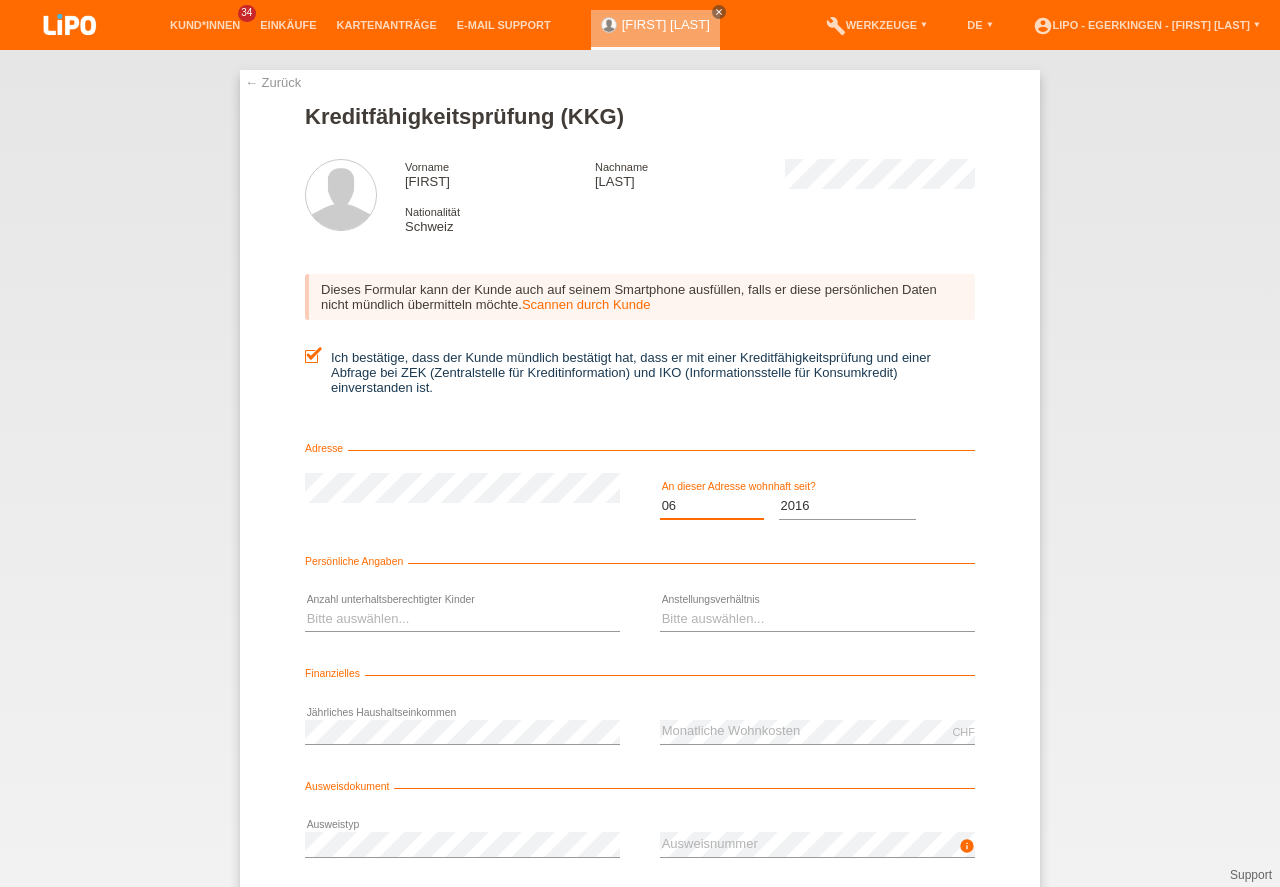 click on "06" at bounding box center (0, 0) 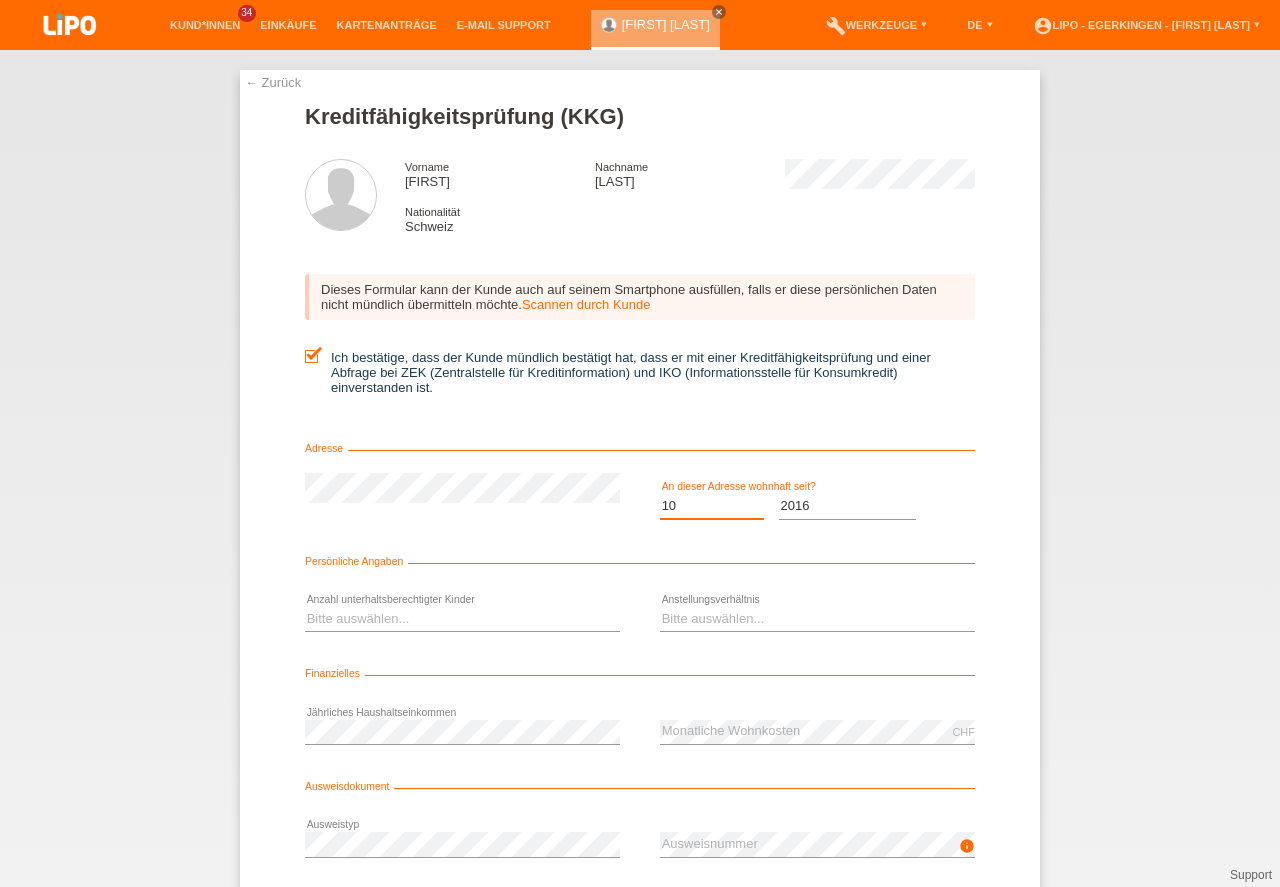 click on "10" at bounding box center (0, 0) 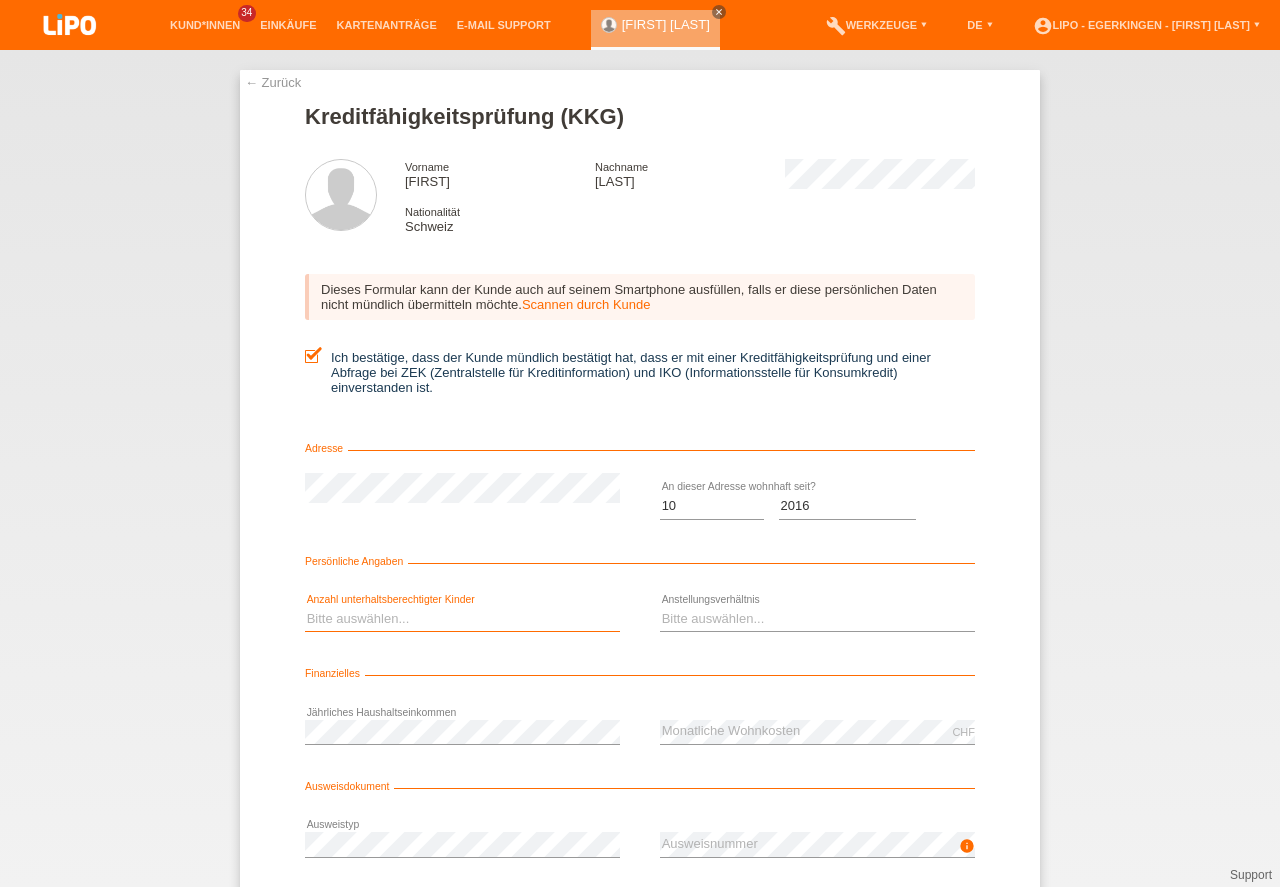 click on "Bitte auswählen...
0
1
2
3
4
5
6
7
8
9" at bounding box center [462, 619] 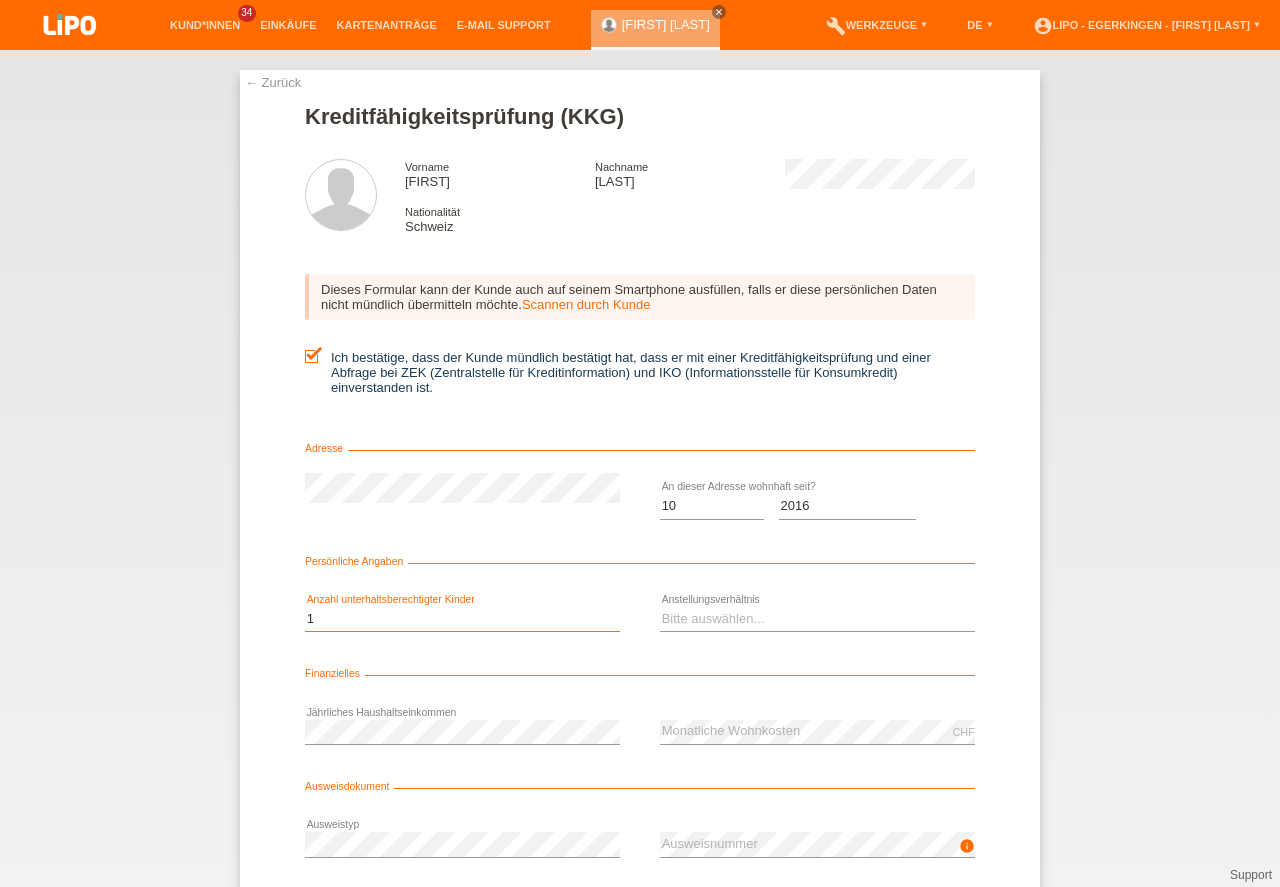 click on "1" at bounding box center [0, 0] 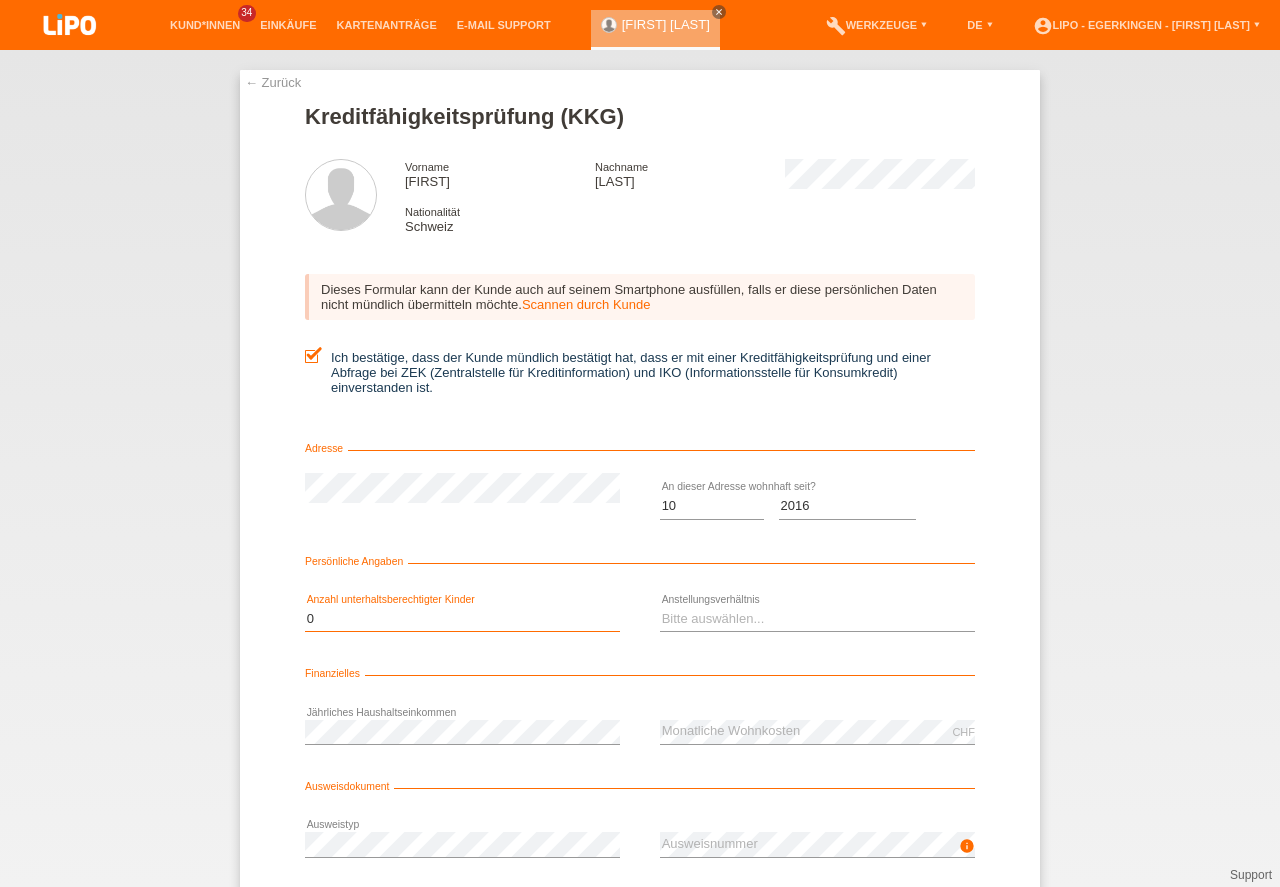 click on "0" at bounding box center (0, 0) 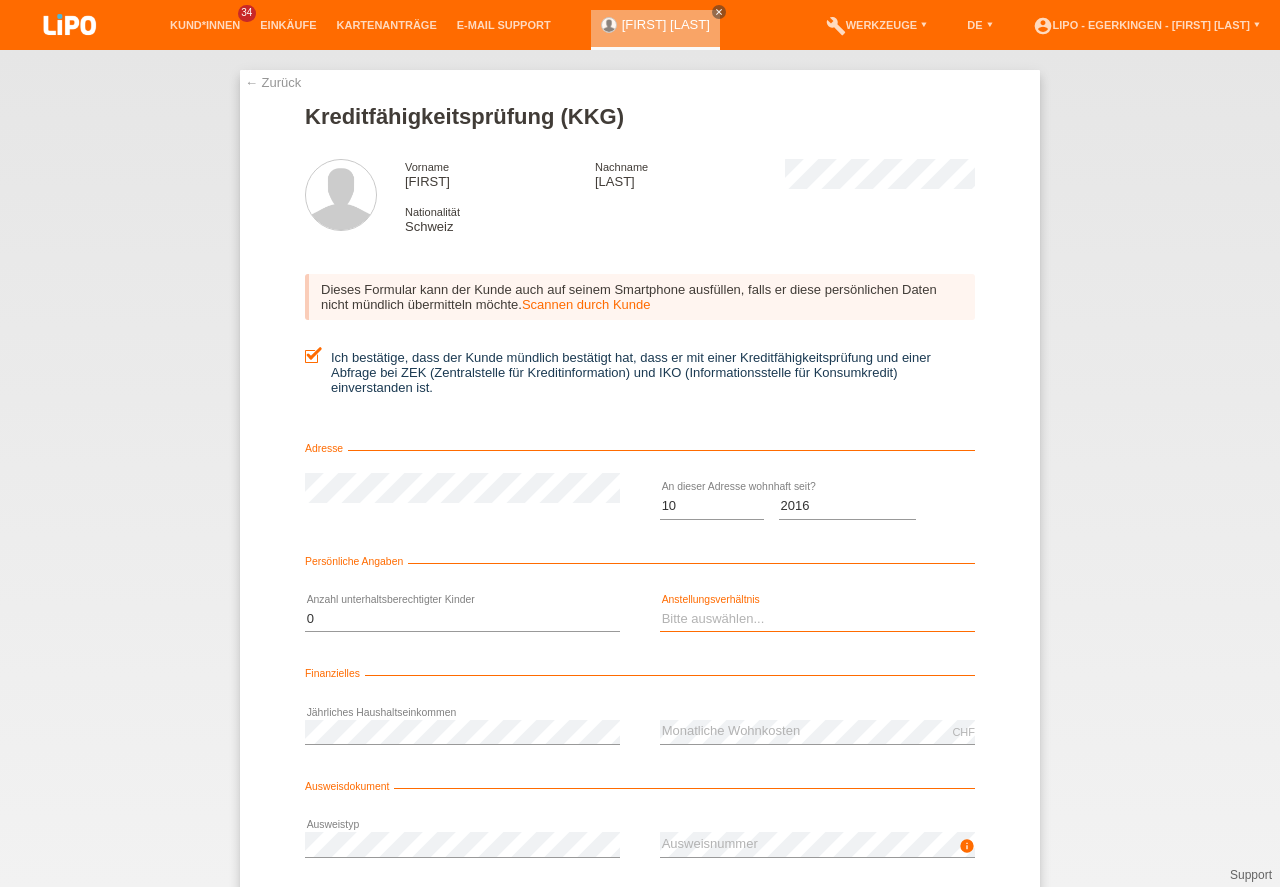 click on "Bitte auswählen...
Unbefristet
Befristet
Lehrling/Student
Pensioniert
Nicht arbeitstätig
Hausfrau/-mann
Selbständig" at bounding box center (817, 619) 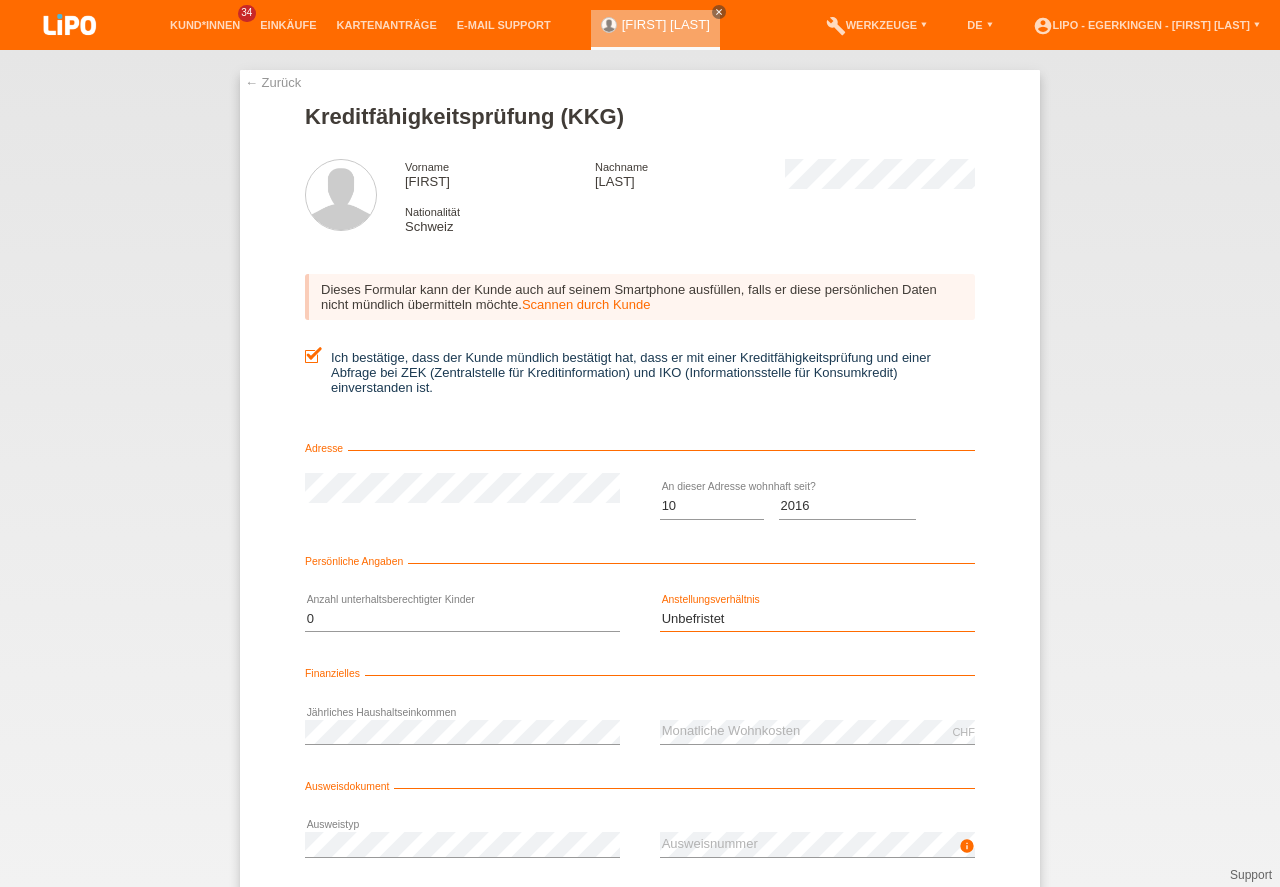 click on "Unbefristet" at bounding box center (0, 0) 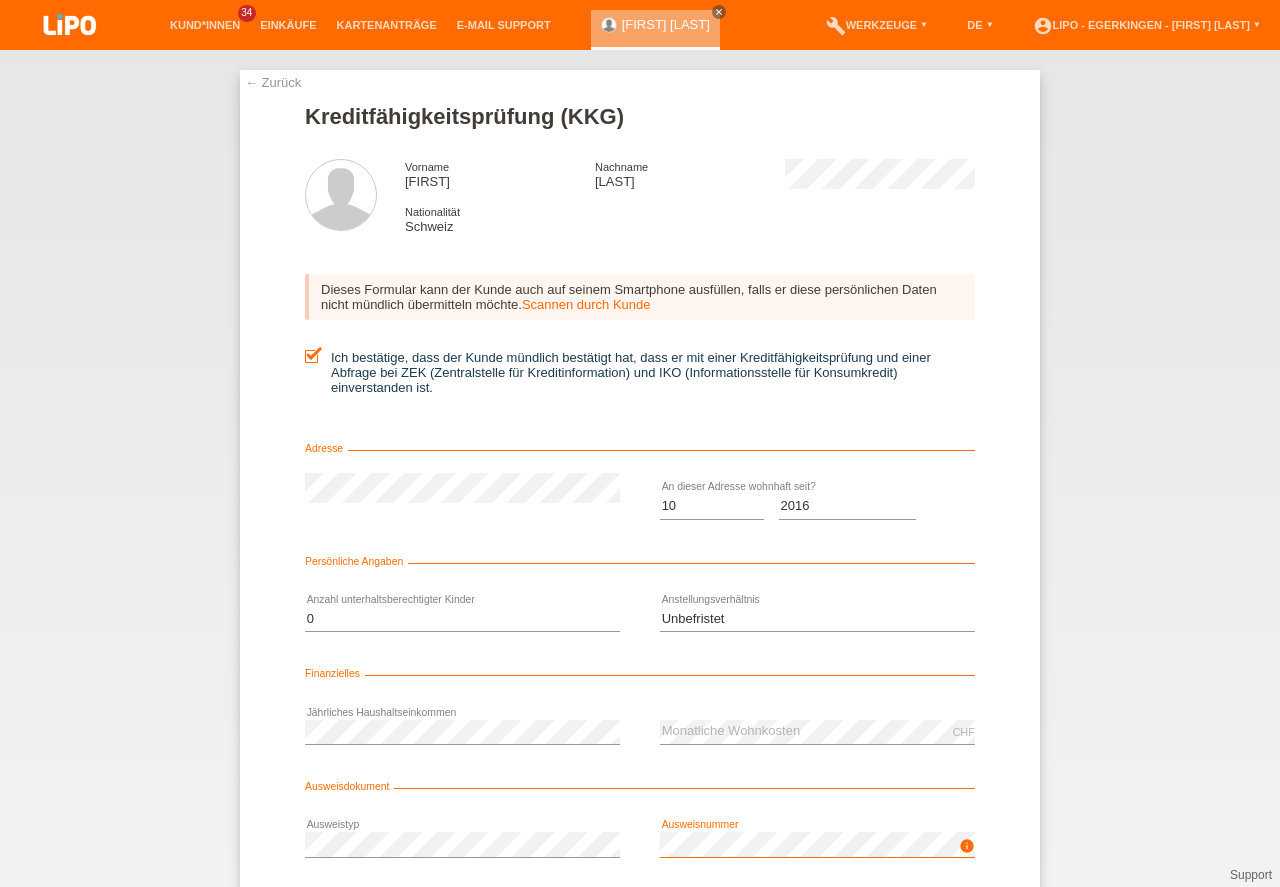scroll, scrollTop: 132, scrollLeft: 0, axis: vertical 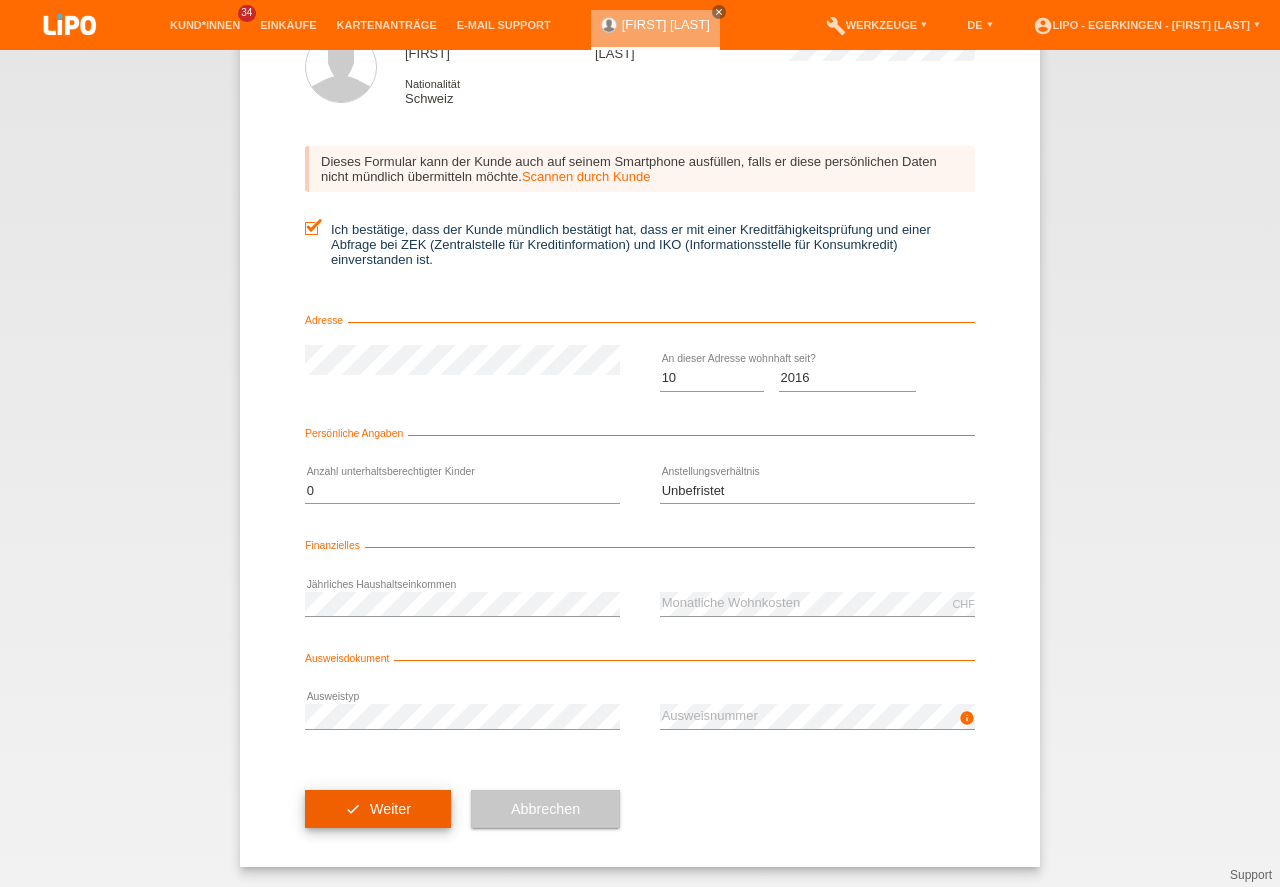 click on "check   Weiter" at bounding box center (378, 809) 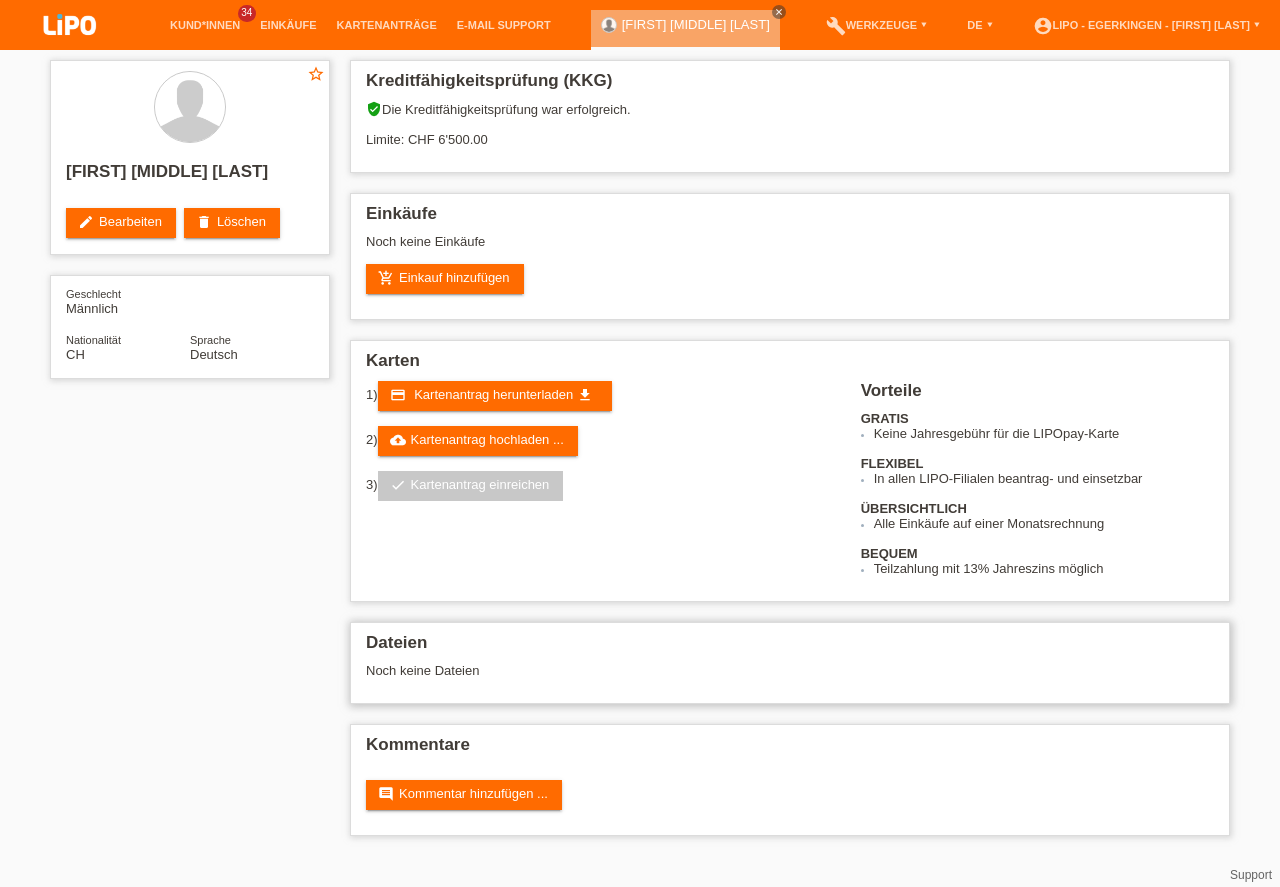 scroll, scrollTop: 0, scrollLeft: 0, axis: both 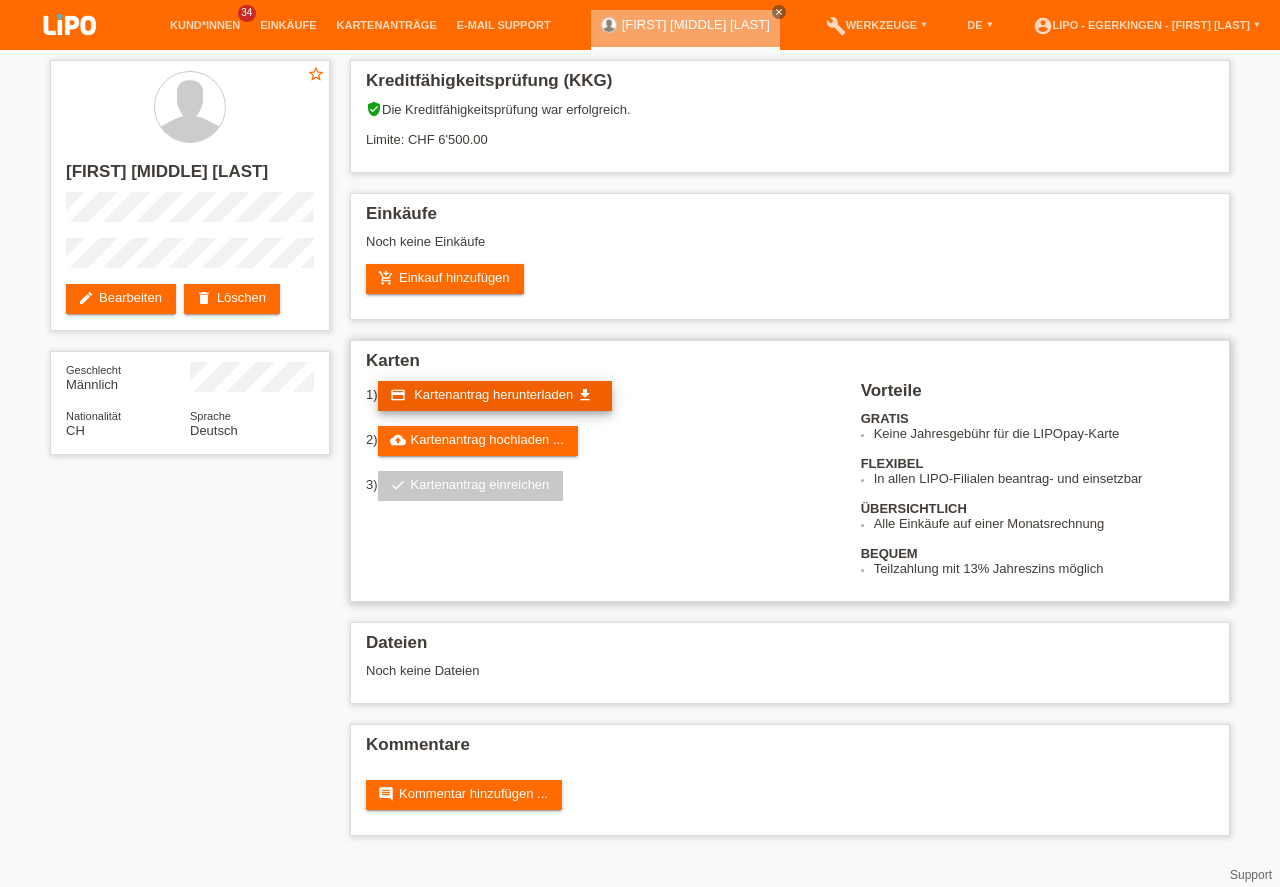 click on "Kartenantrag herunterladen" at bounding box center [493, 394] 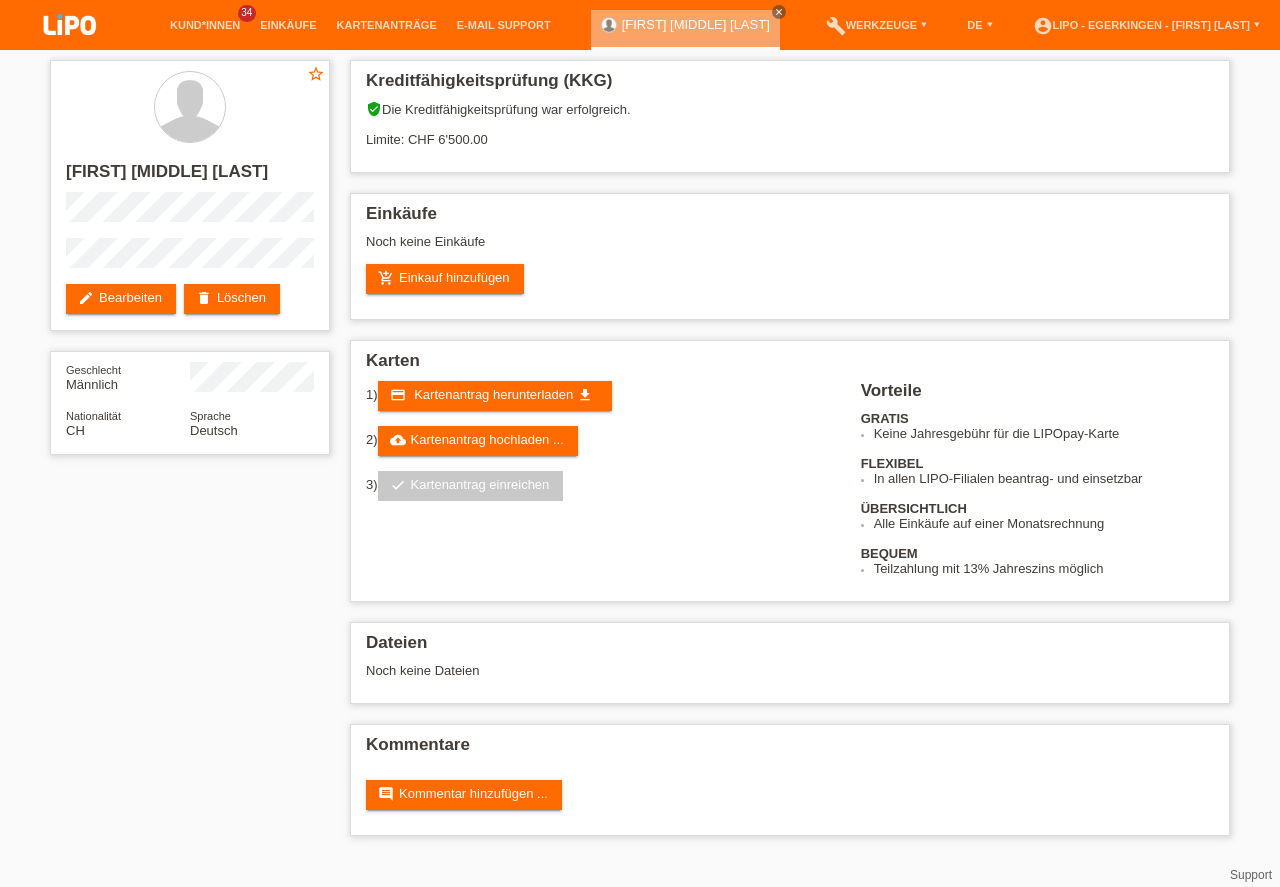 click on "star_border
[FIRST] [MIDDLE] [LAST]
edit  Bearbeiten
delete  Löschen
Geschlecht
Männlich
Nationalität
[COUNTRY]
Sprache
Deutsch
Kreditfähigkeitsprüfung (KKG)
verified_user  Die Kreditfähigkeitsprüfung war erfolgreich." at bounding box center [640, 453] 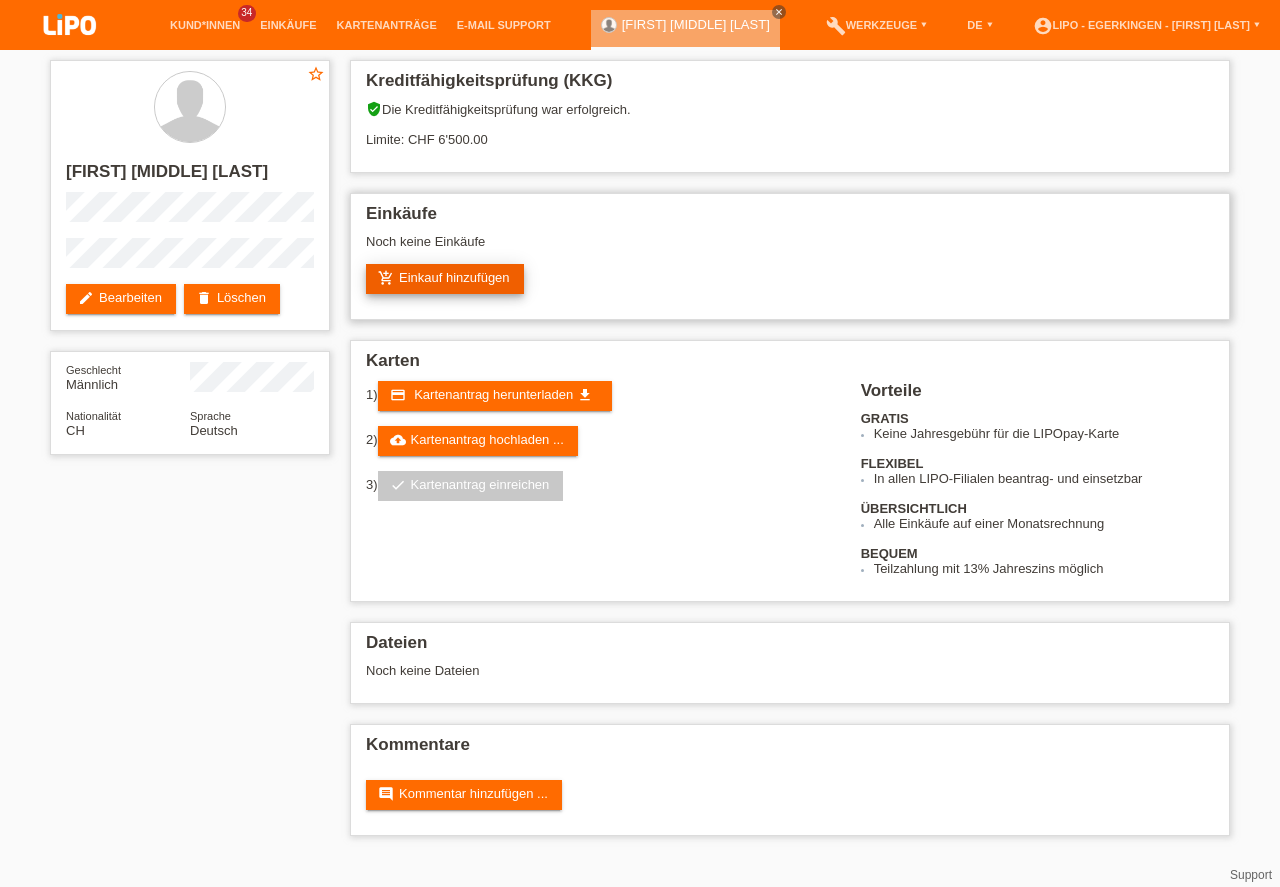 click on "add_shopping_cart  Einkauf hinzufügen" at bounding box center (445, 279) 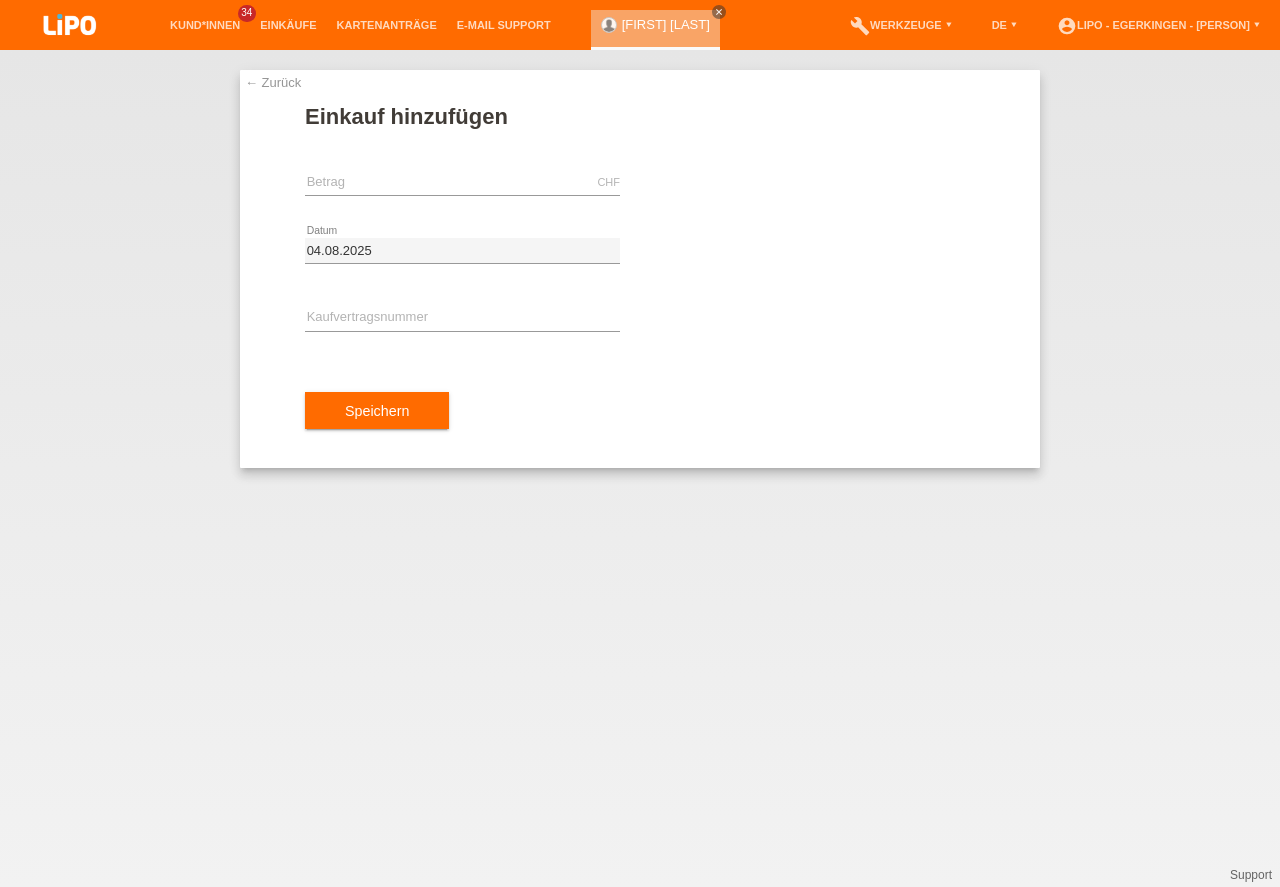 scroll, scrollTop: 0, scrollLeft: 0, axis: both 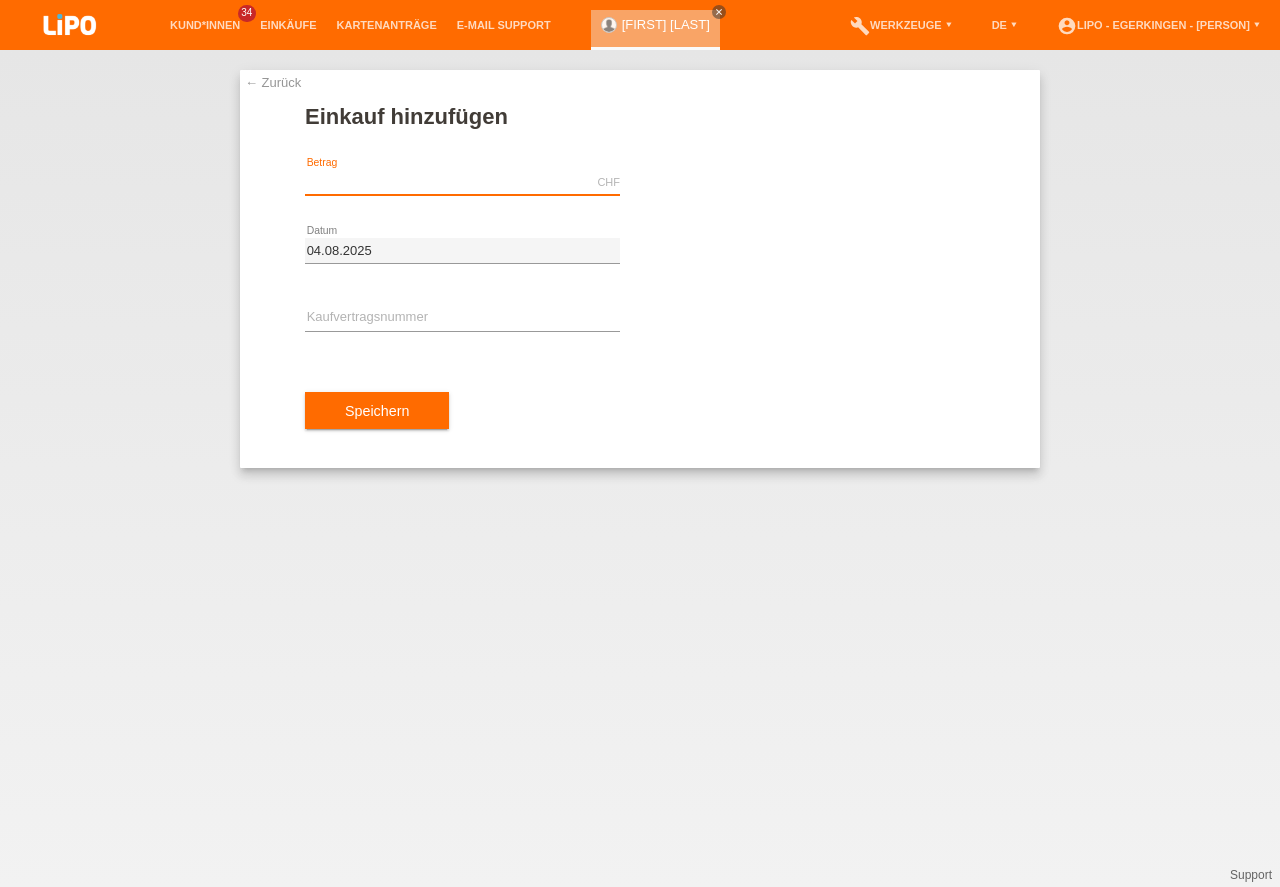 click at bounding box center [462, 182] 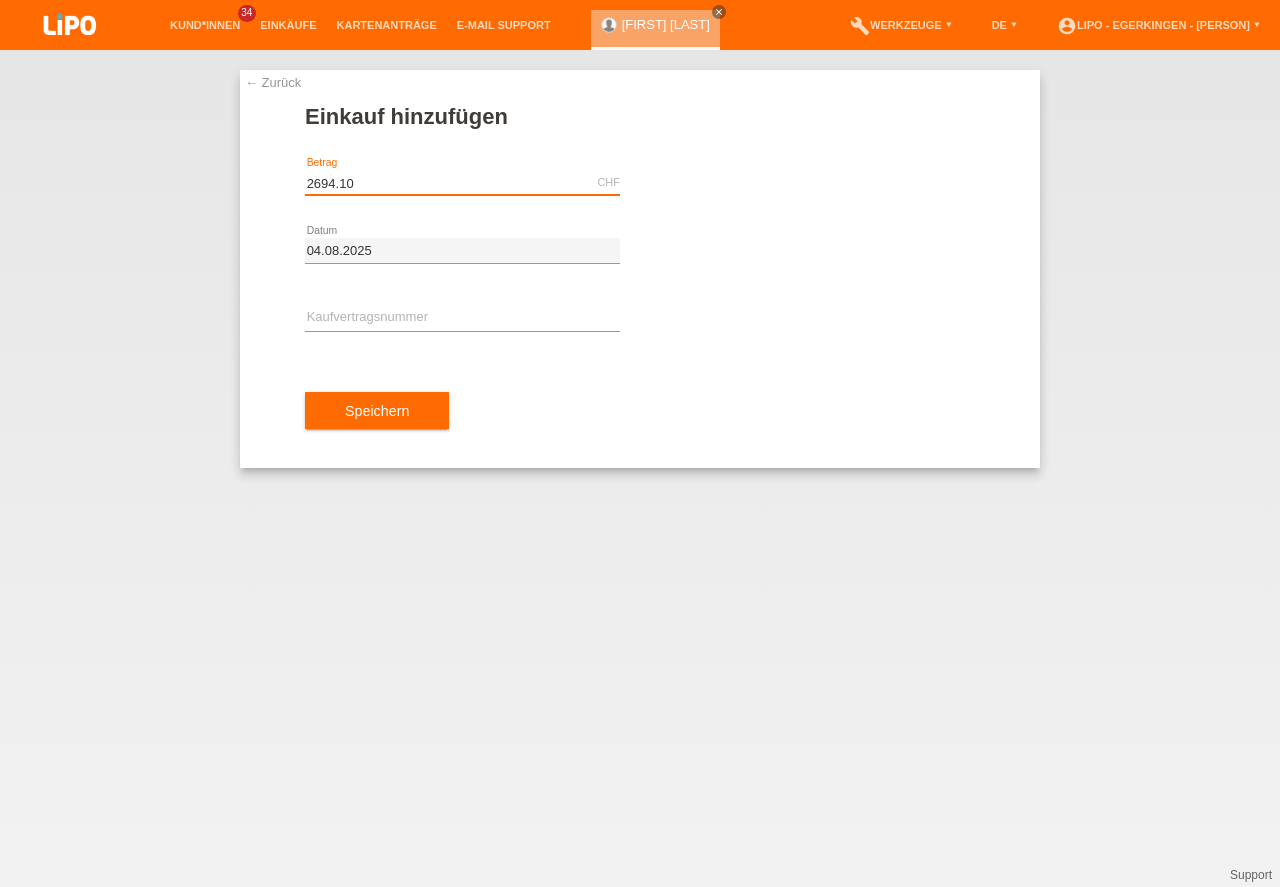type on "2694.10" 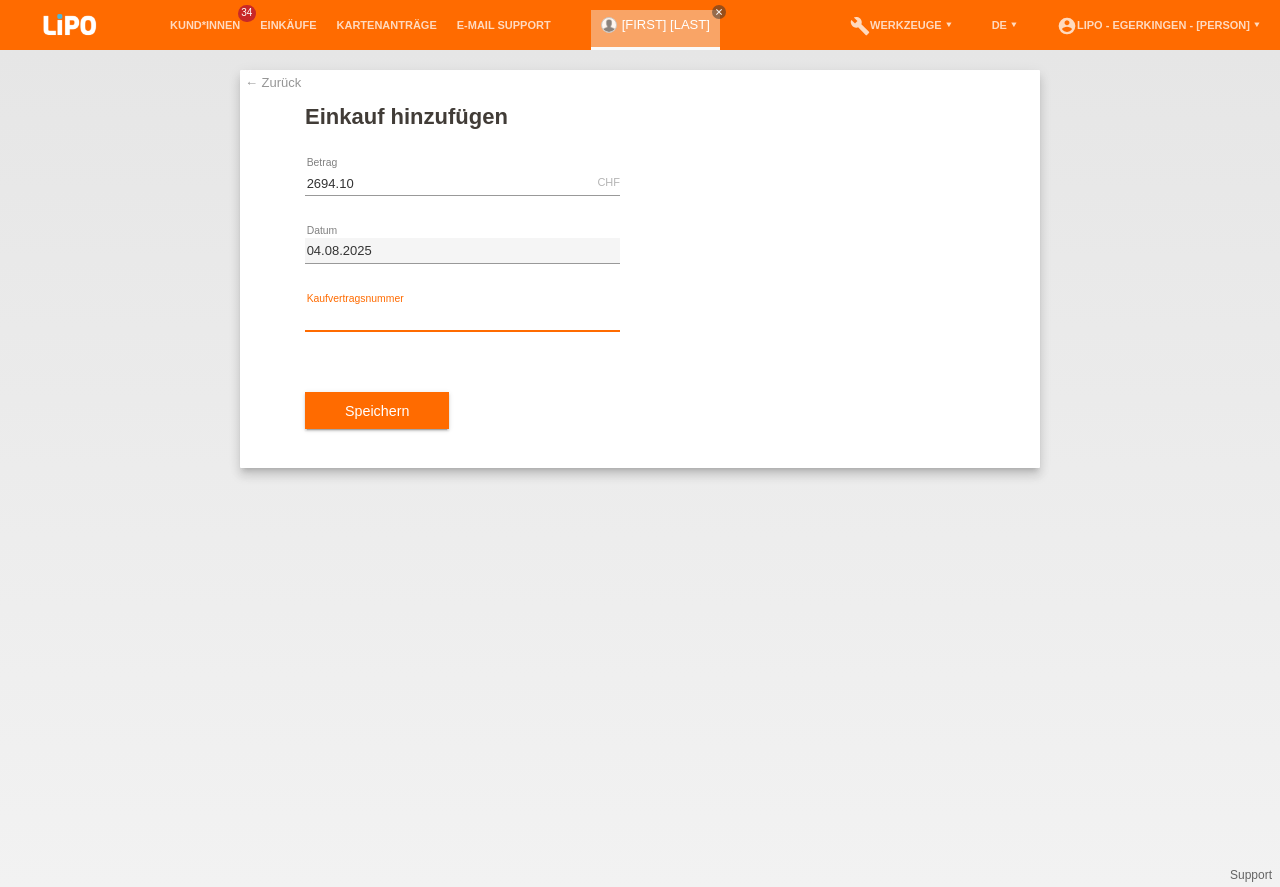 click at bounding box center [462, 318] 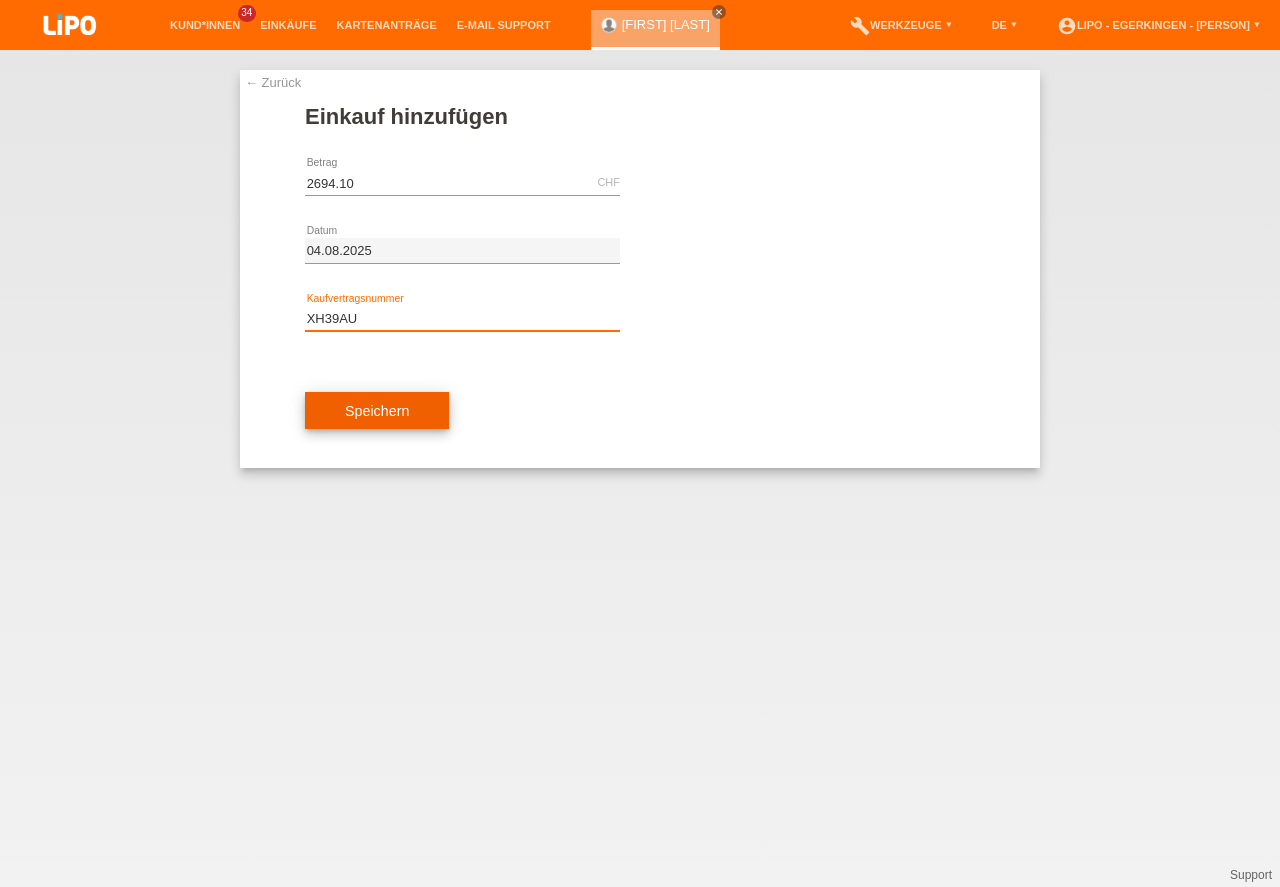 type on "XH39AU" 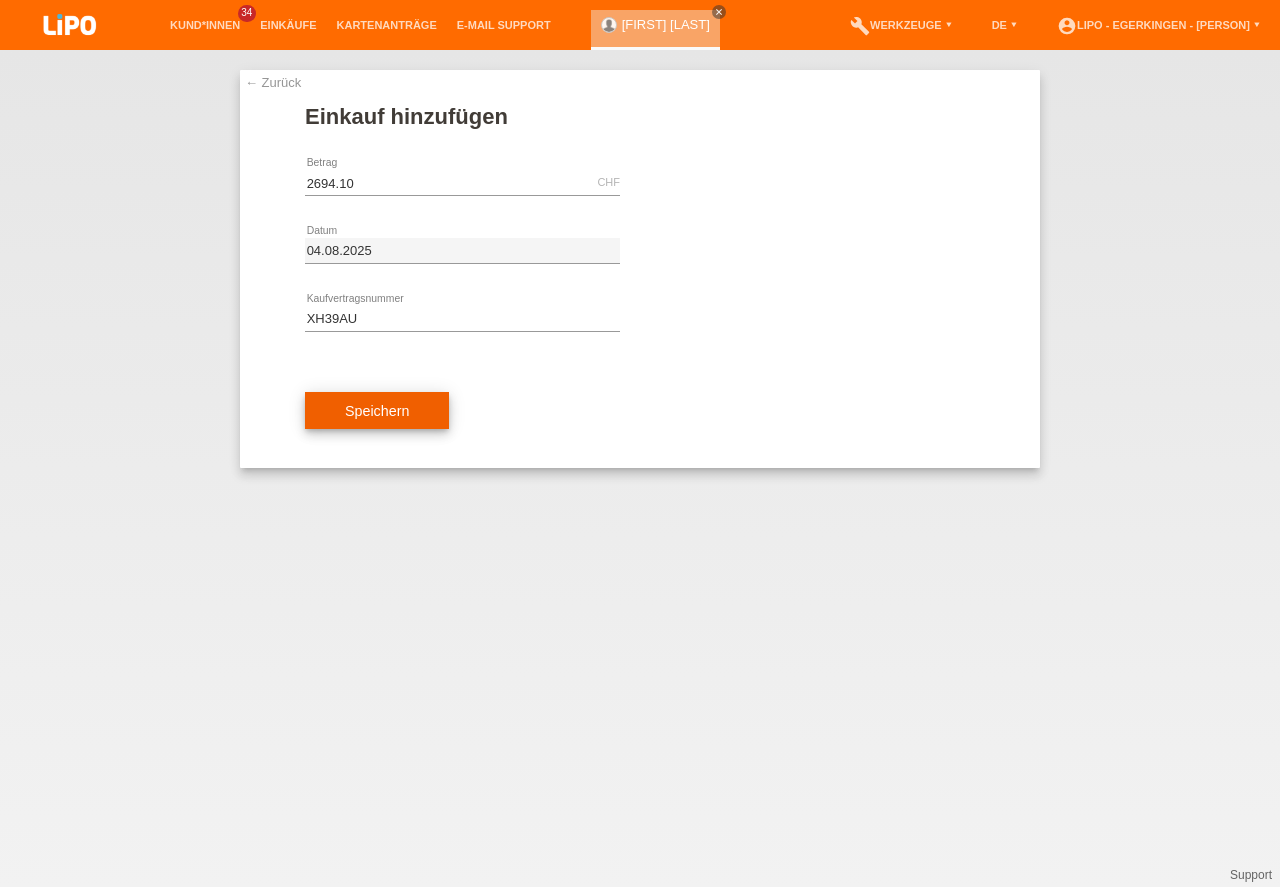 click on "Speichern" at bounding box center [377, 411] 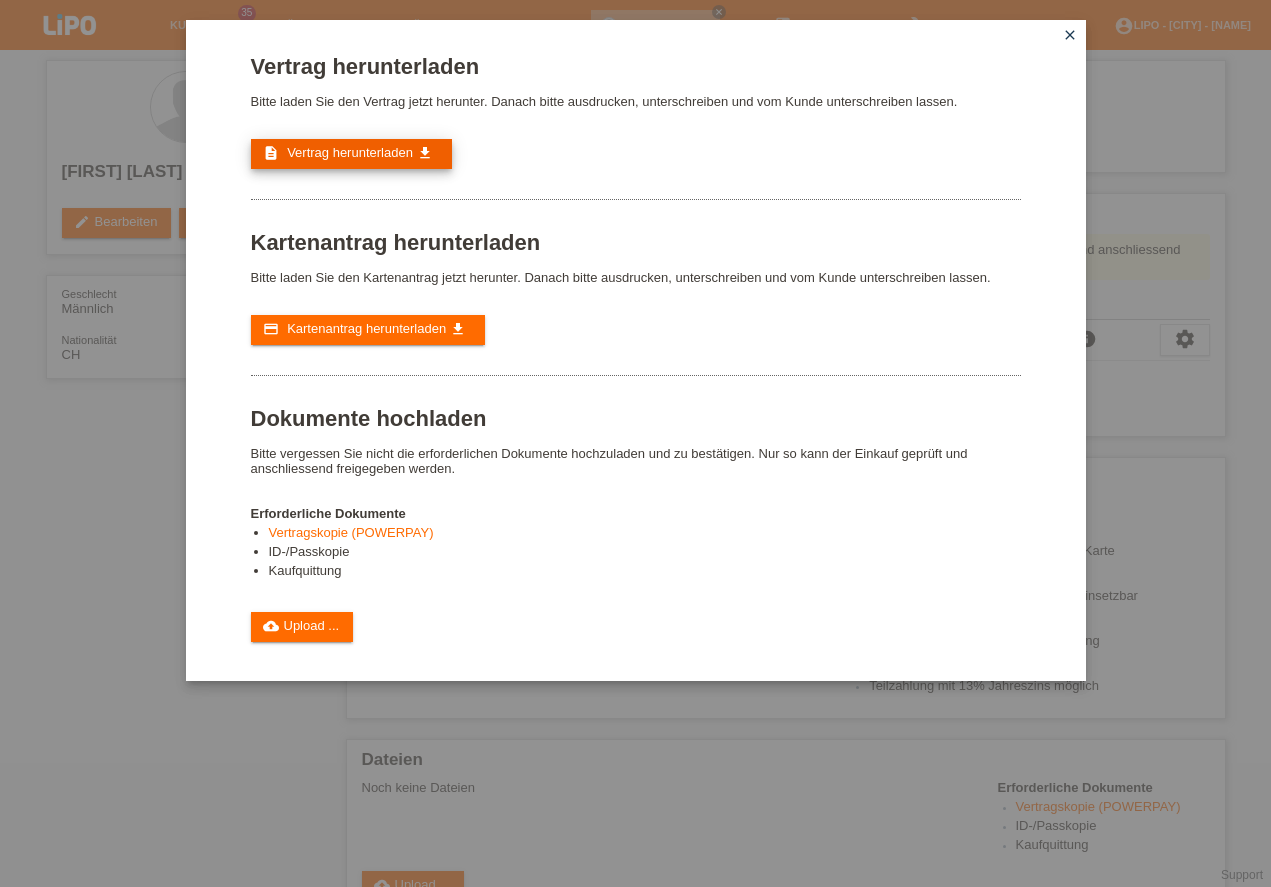scroll, scrollTop: 0, scrollLeft: 0, axis: both 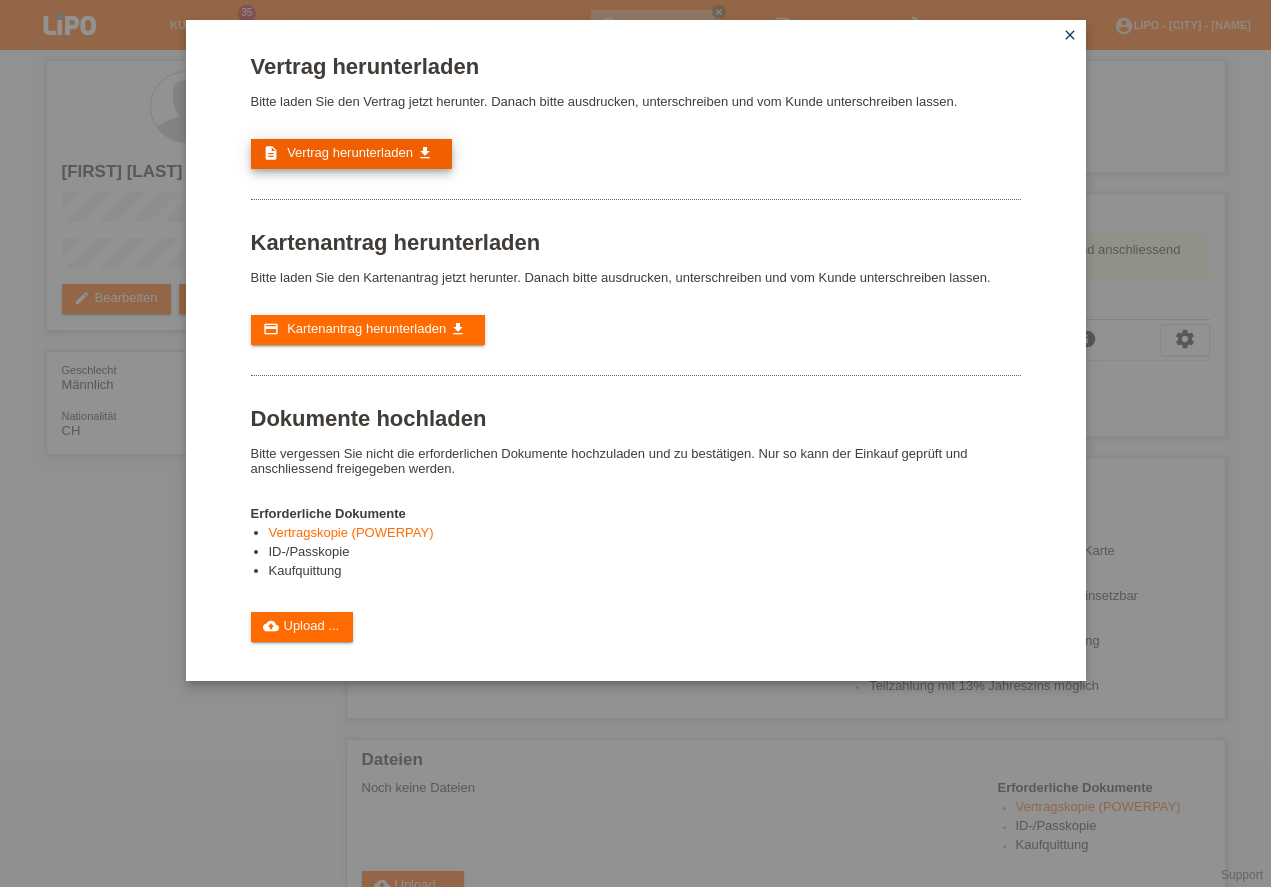 click on "Vertrag herunterladen" at bounding box center [350, 152] 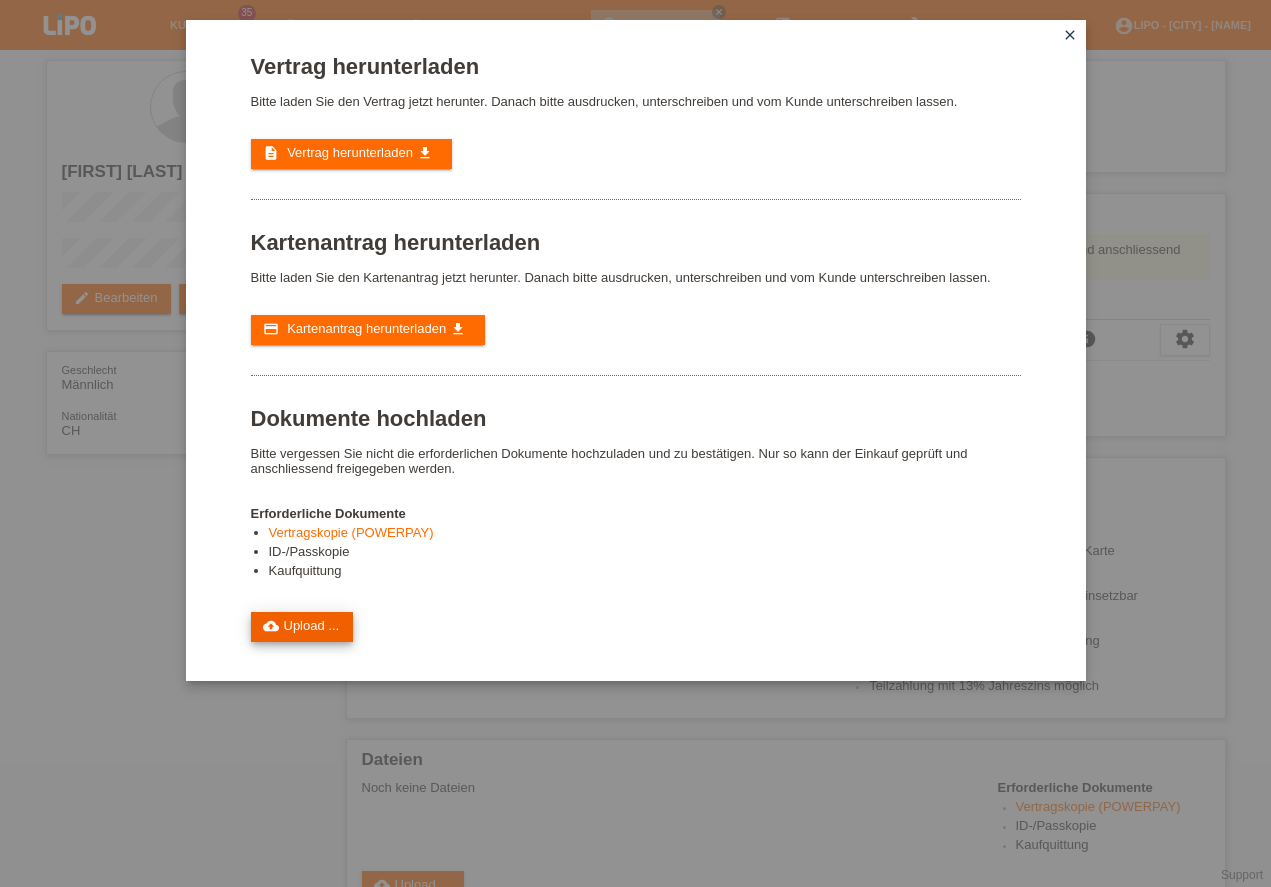 click on "cloud_upload  Upload ..." at bounding box center (302, 627) 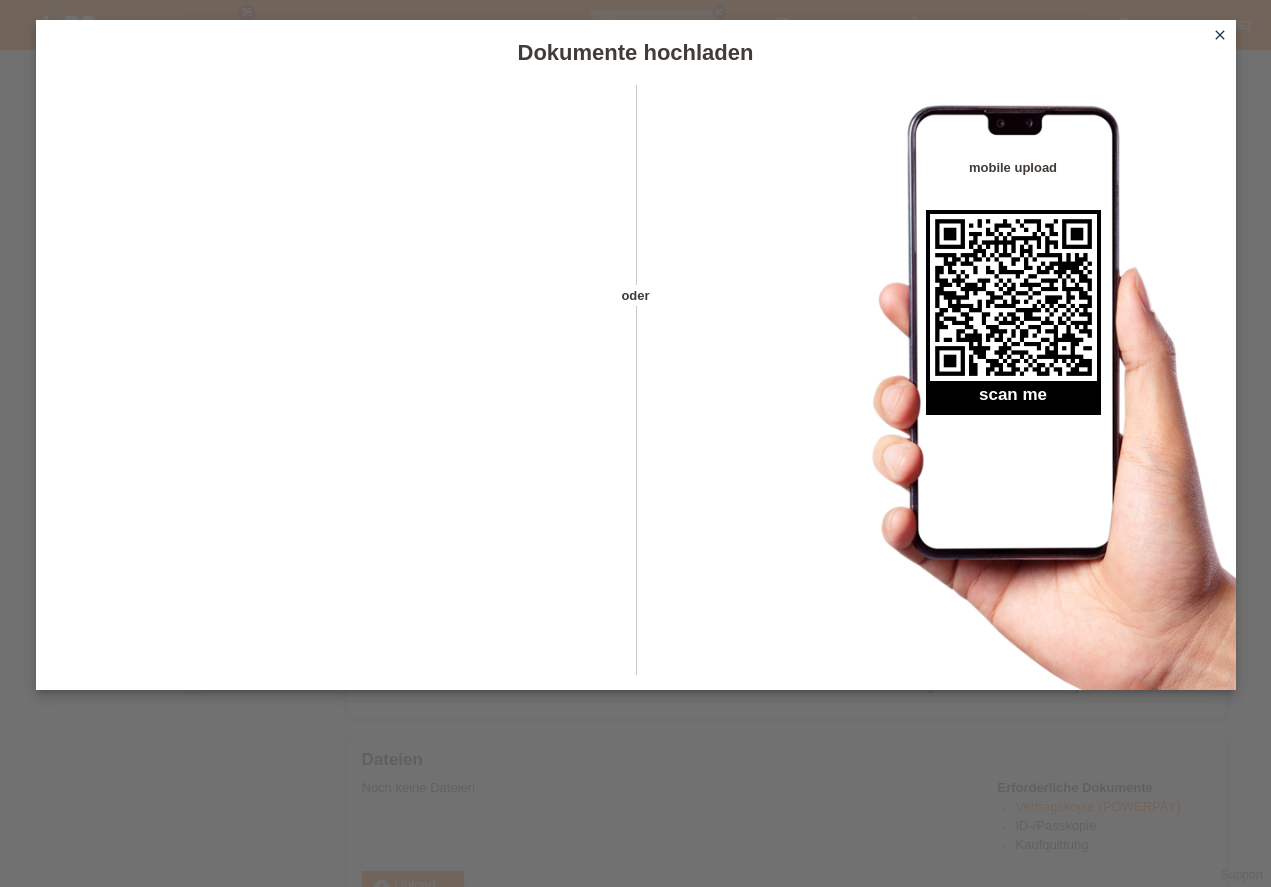 click on "close" at bounding box center (1220, 35) 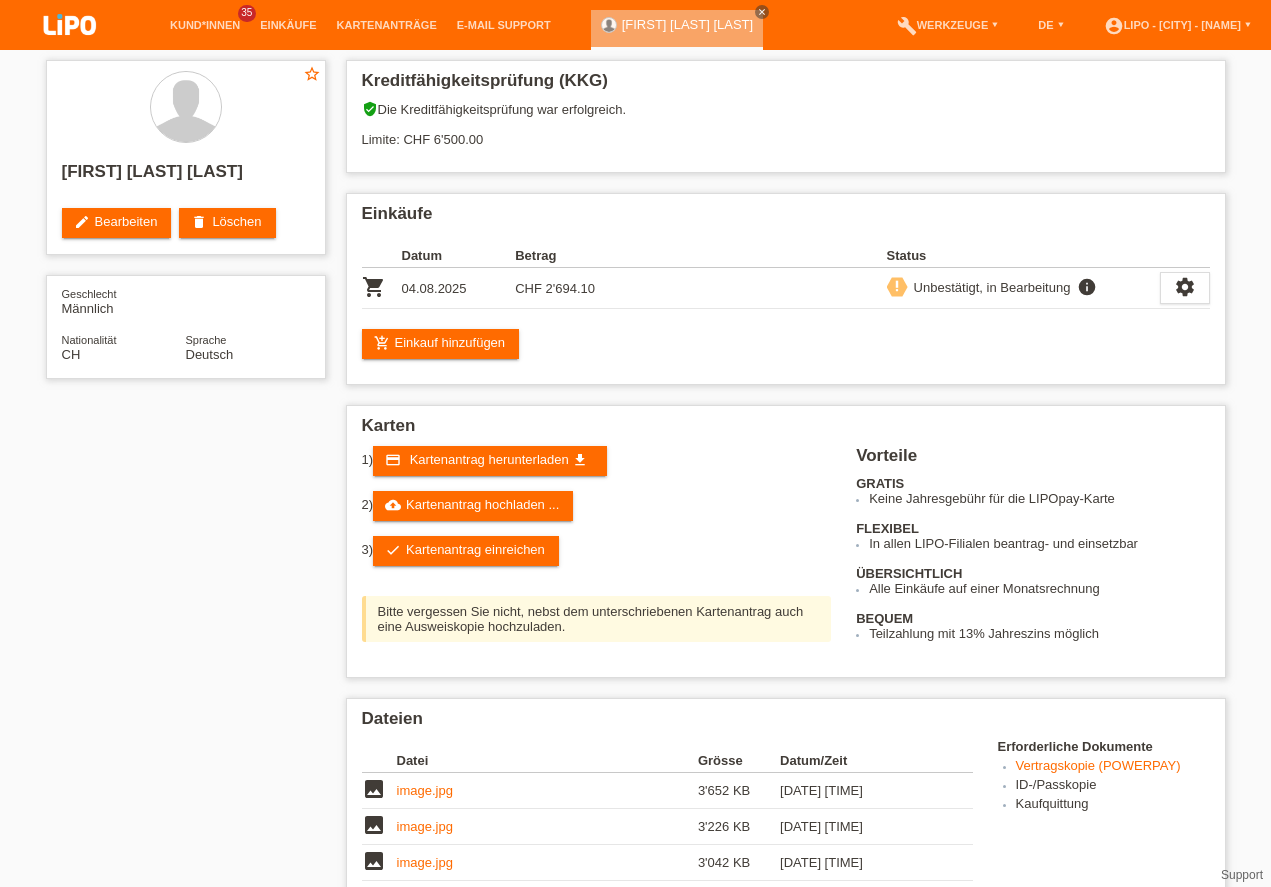 scroll, scrollTop: 399, scrollLeft: 0, axis: vertical 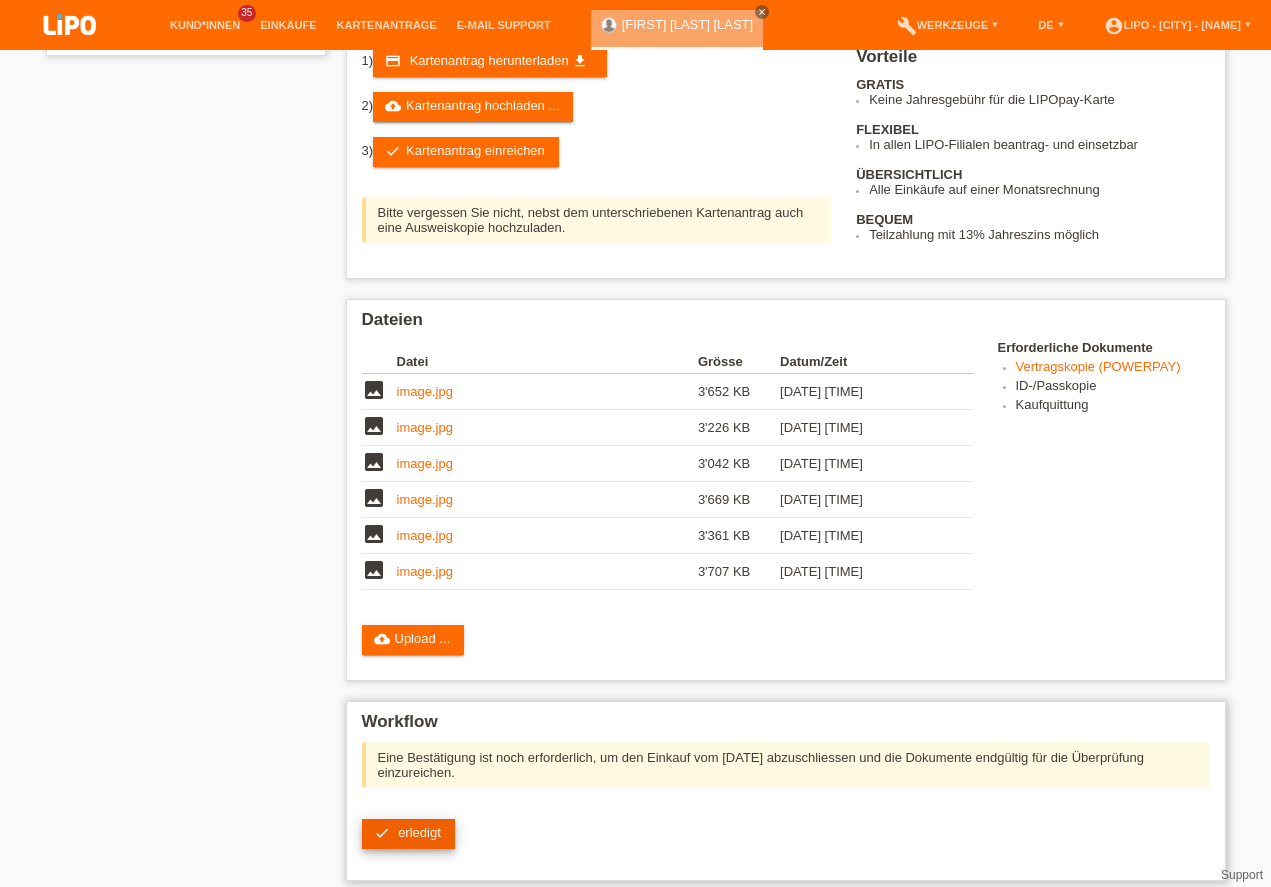 click on "check   erledigt" at bounding box center (408, 834) 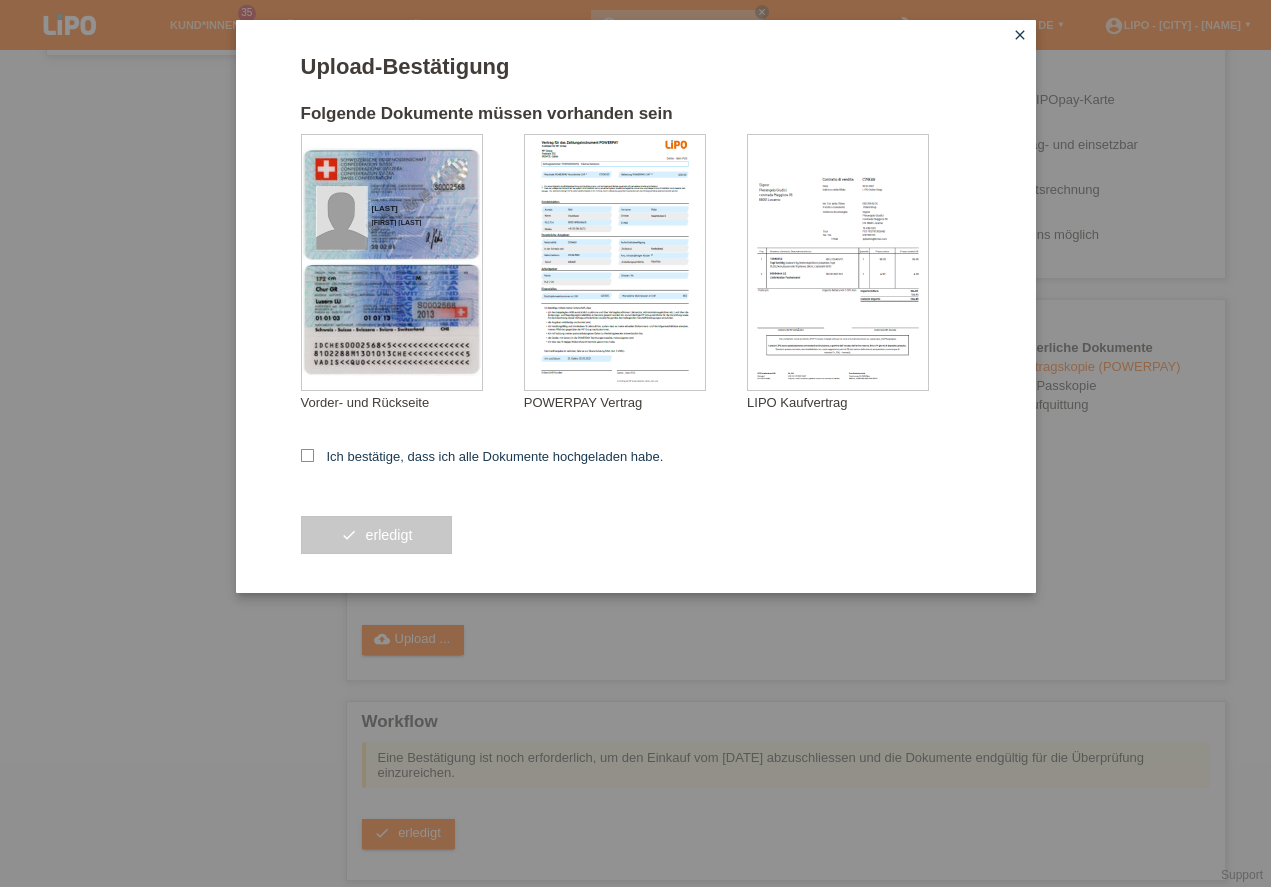 click at bounding box center (307, 455) 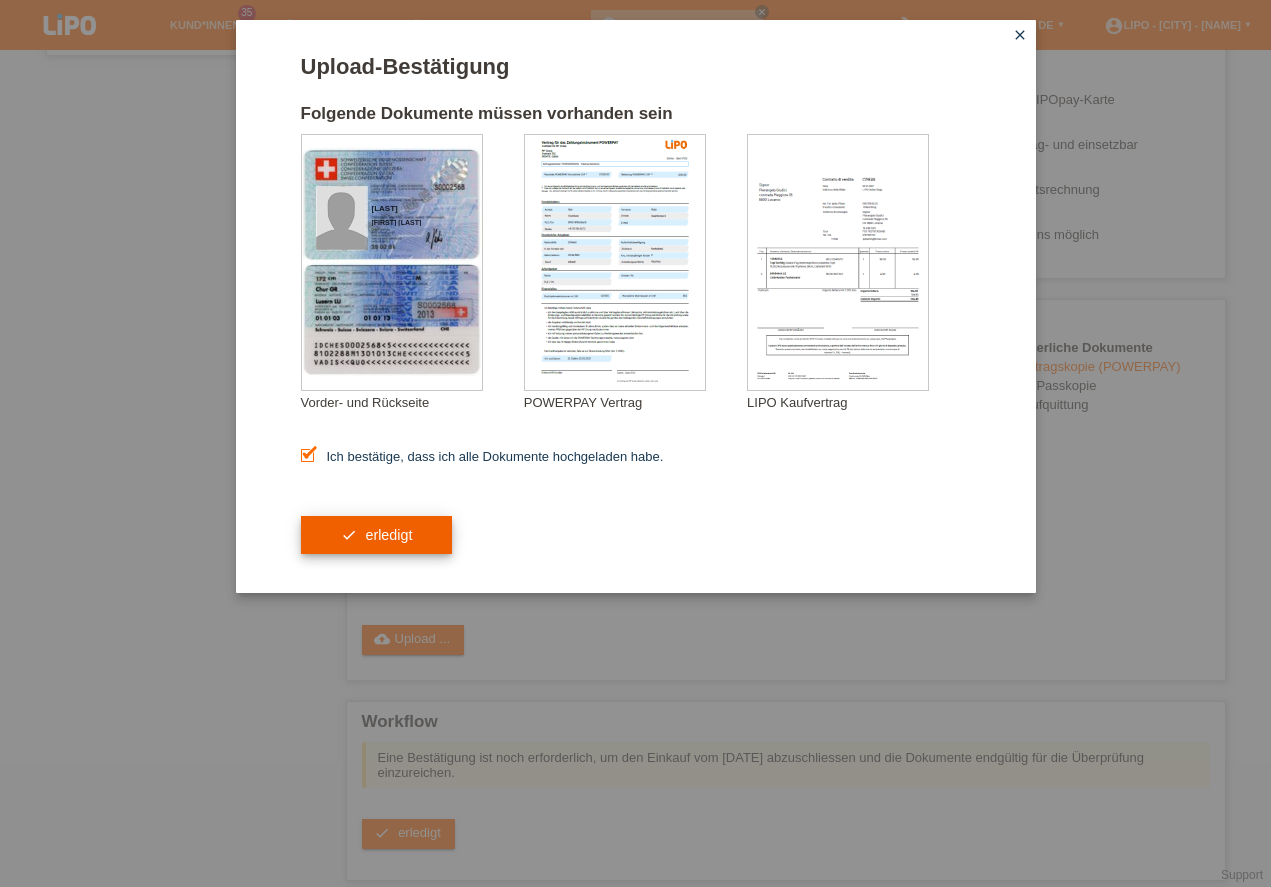 click on "check   erledigt" at bounding box center [377, 535] 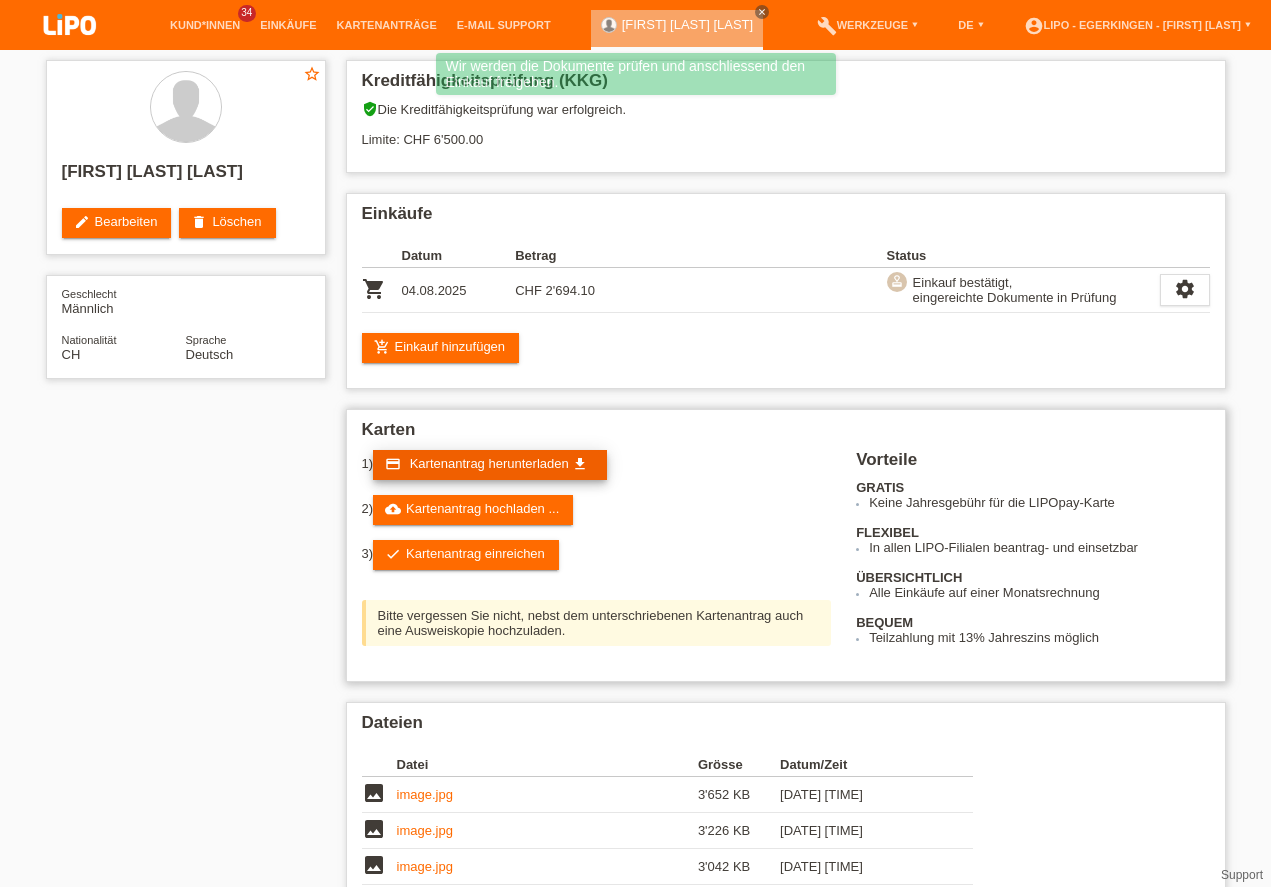 scroll, scrollTop: 0, scrollLeft: 0, axis: both 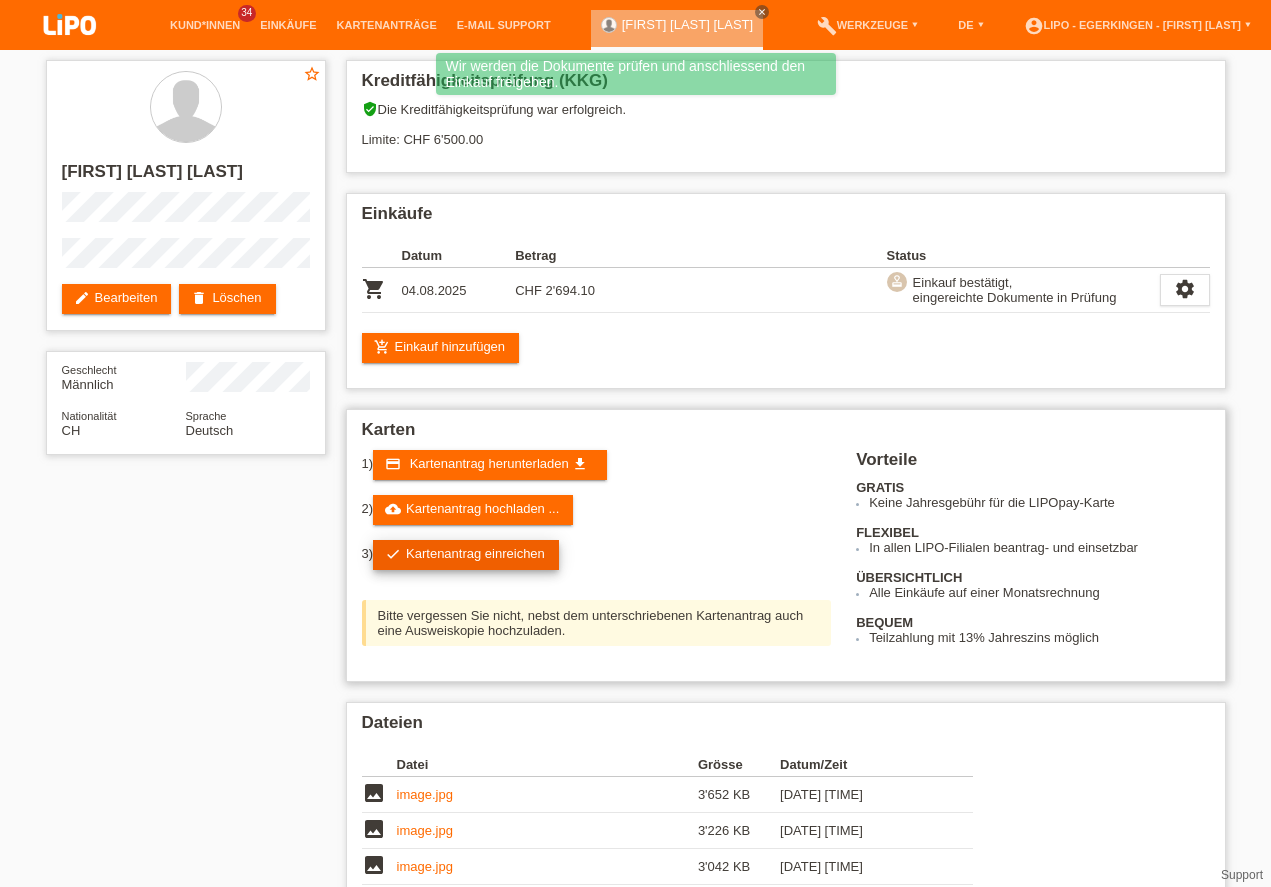 click on "check  Kartenantrag einreichen" at bounding box center (466, 555) 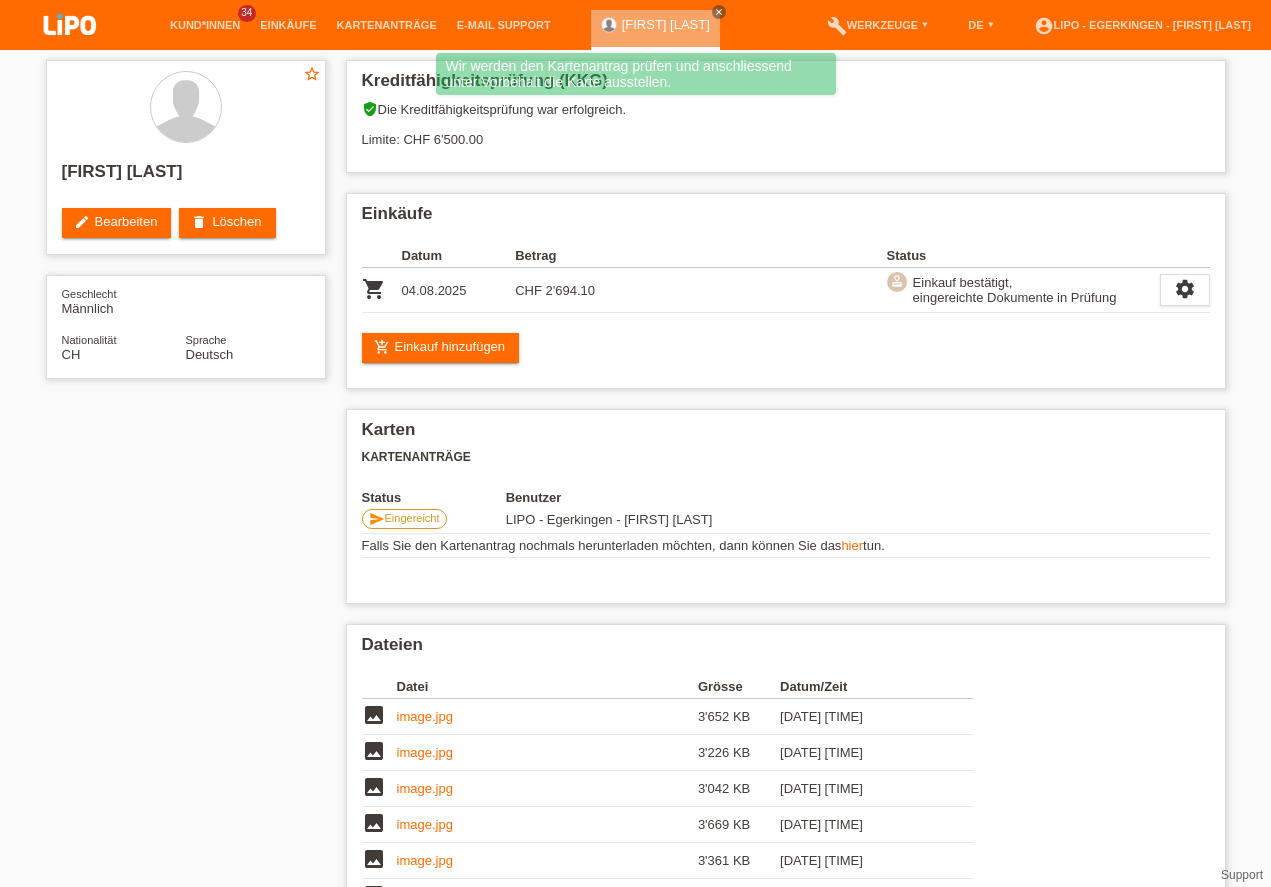 scroll, scrollTop: 0, scrollLeft: 0, axis: both 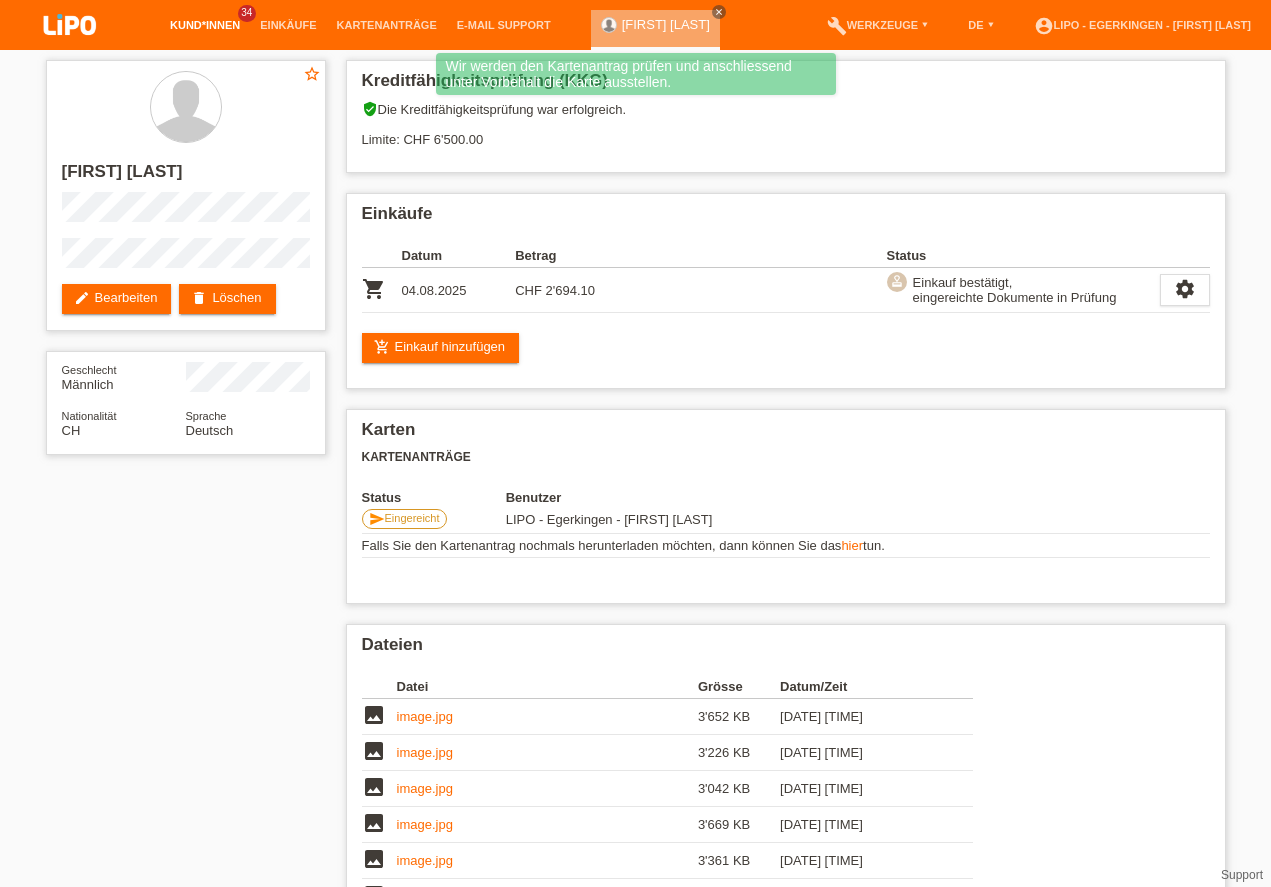 click on "Kund*innen" at bounding box center (205, 25) 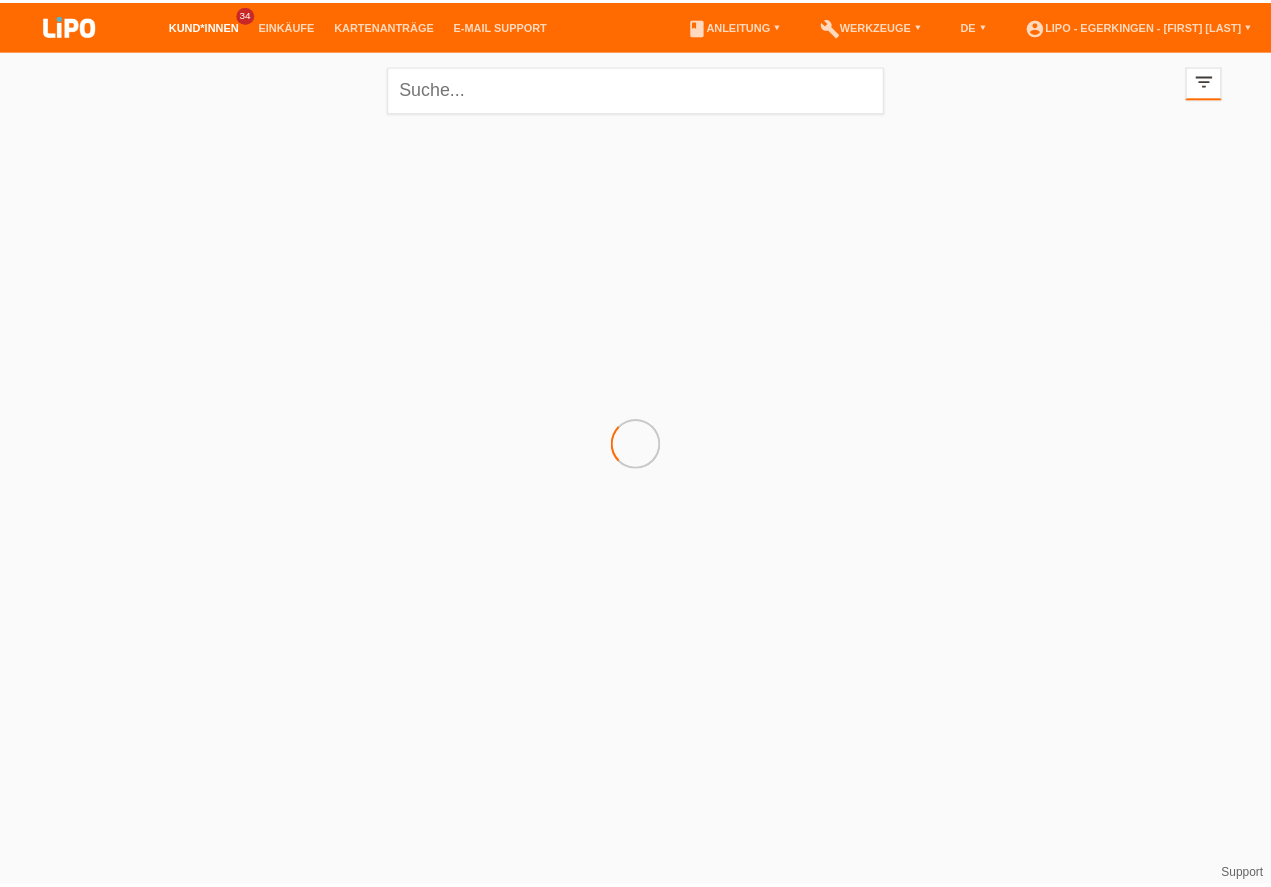 scroll, scrollTop: 0, scrollLeft: 0, axis: both 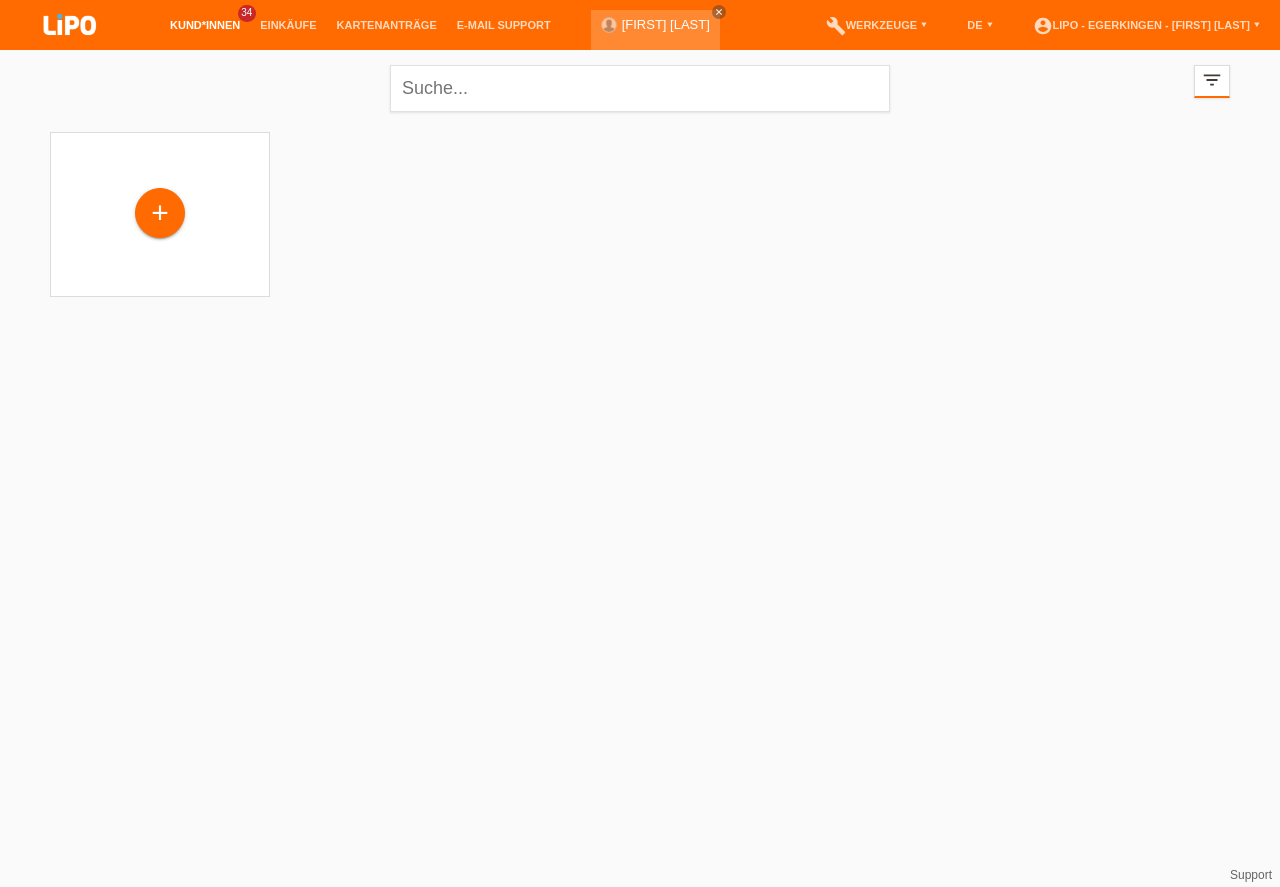 click on "account_circle [LOCATION] - [LOCATION] - [FIRST] [LAST] ▾" at bounding box center [1146, 25] 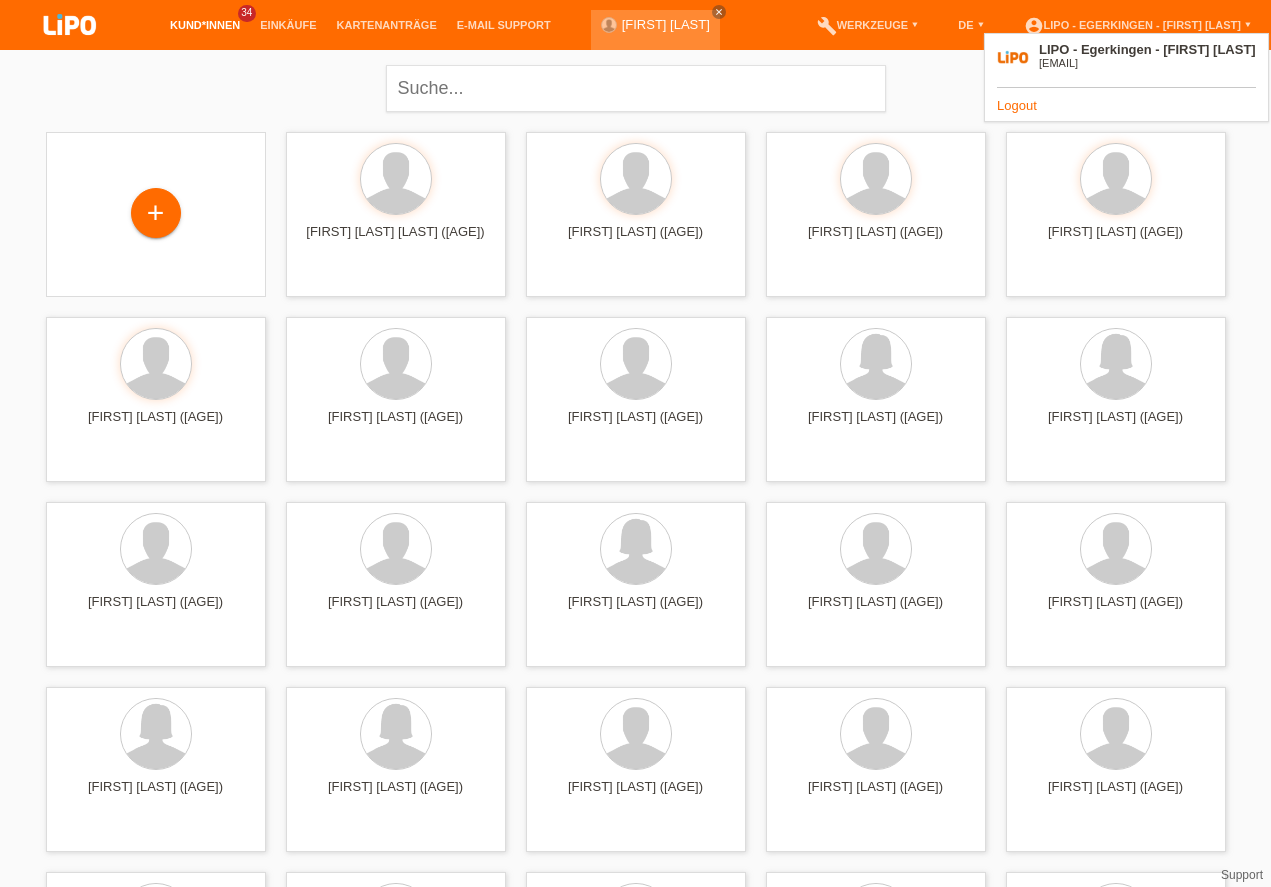 click on "Logout" at bounding box center [1017, 105] 